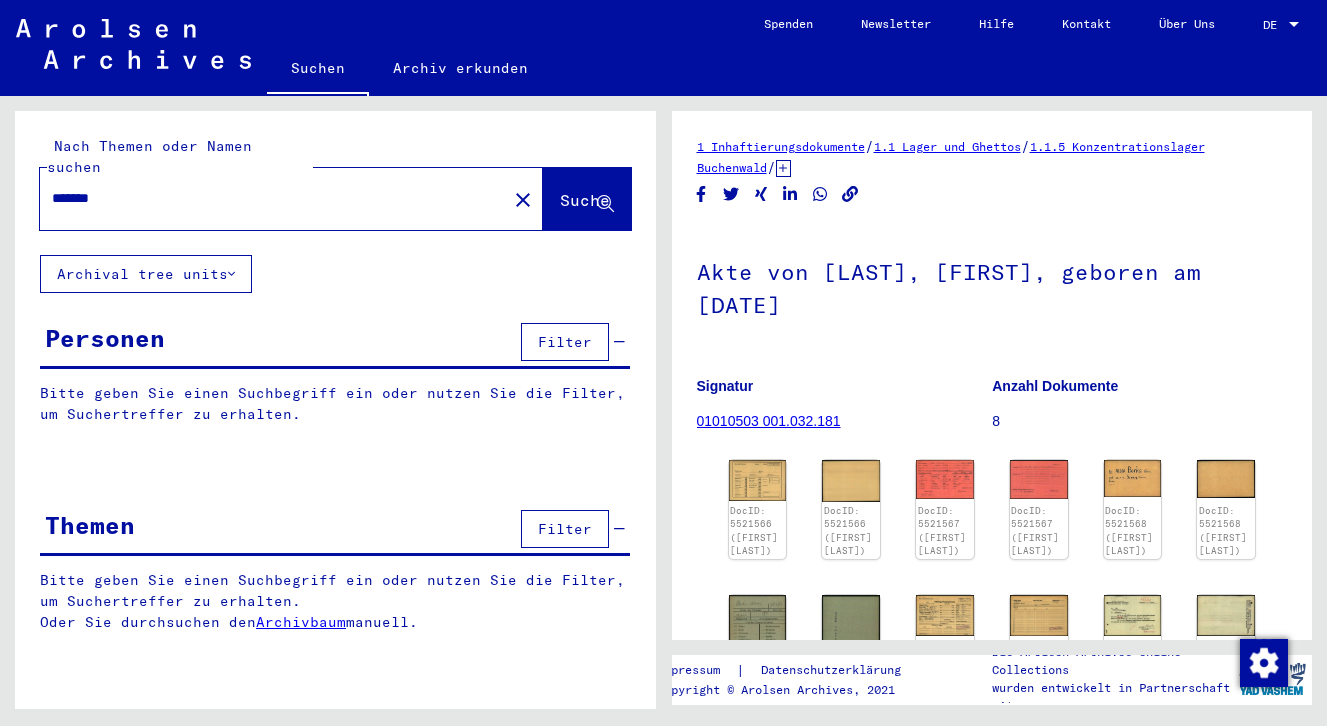 scroll, scrollTop: 0, scrollLeft: 0, axis: both 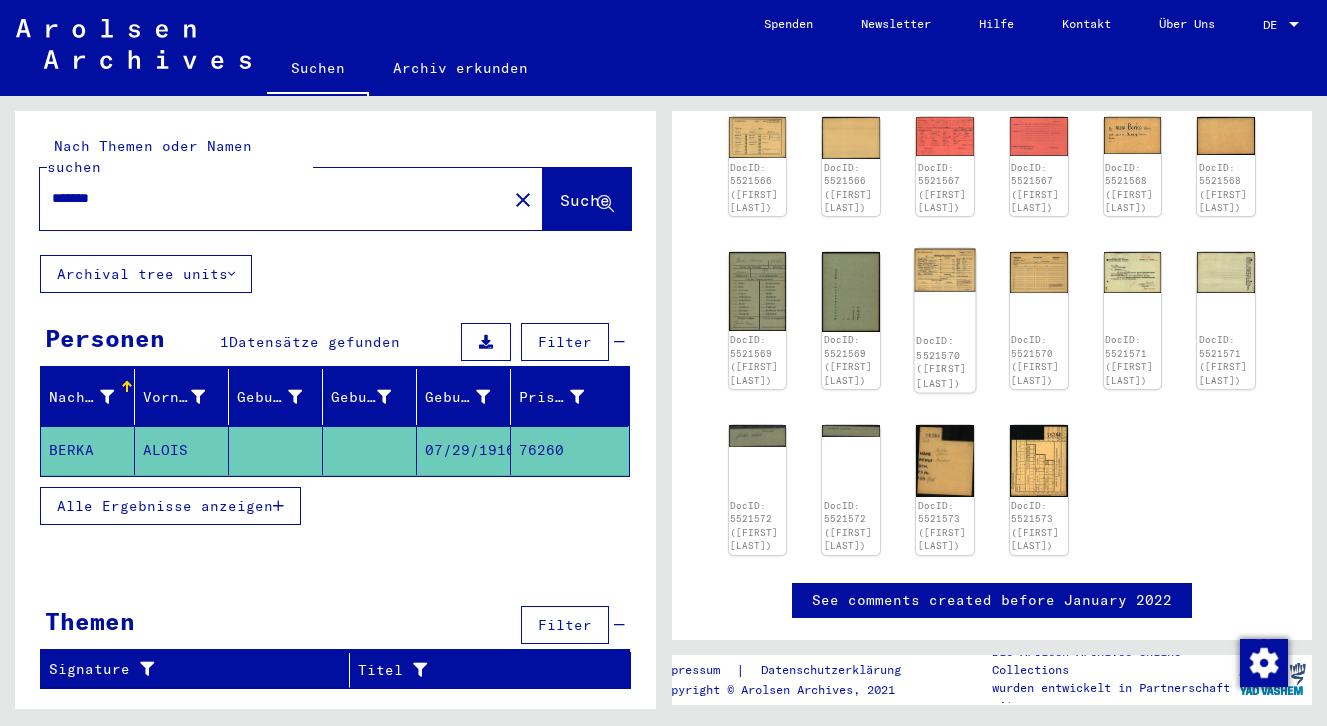click 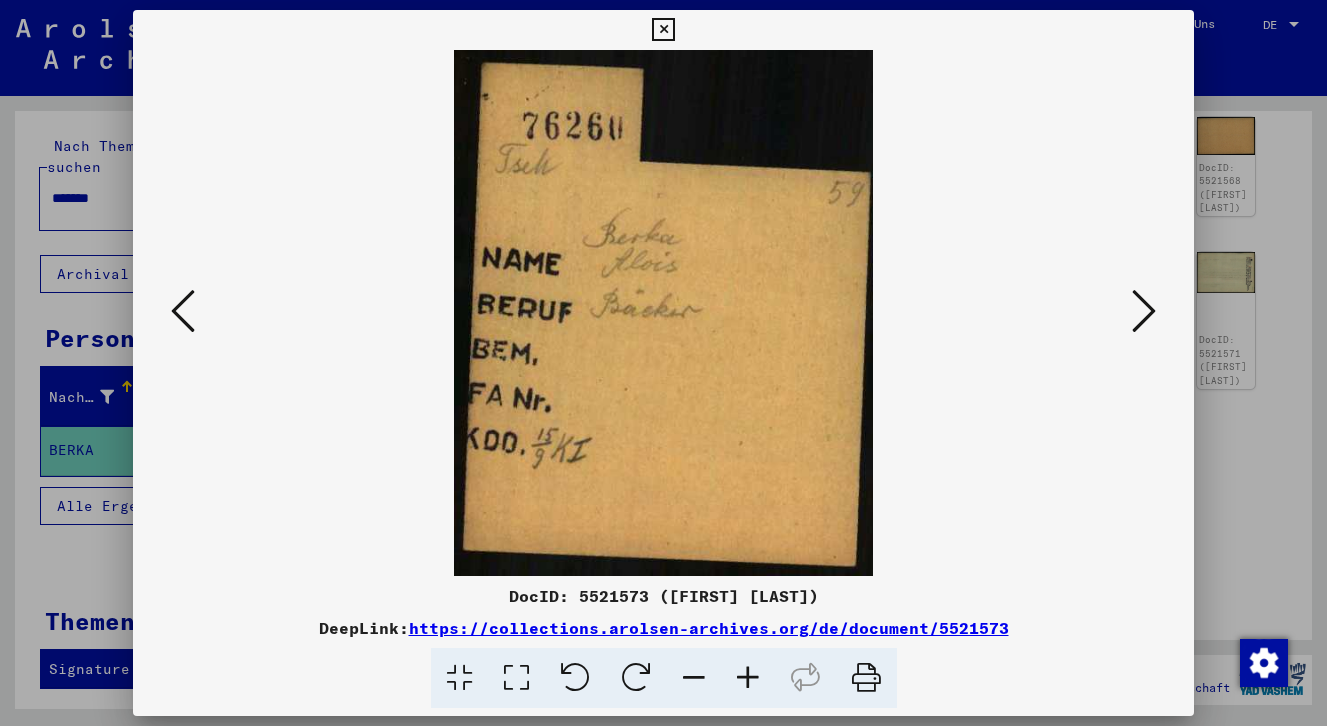 click at bounding box center [663, 30] 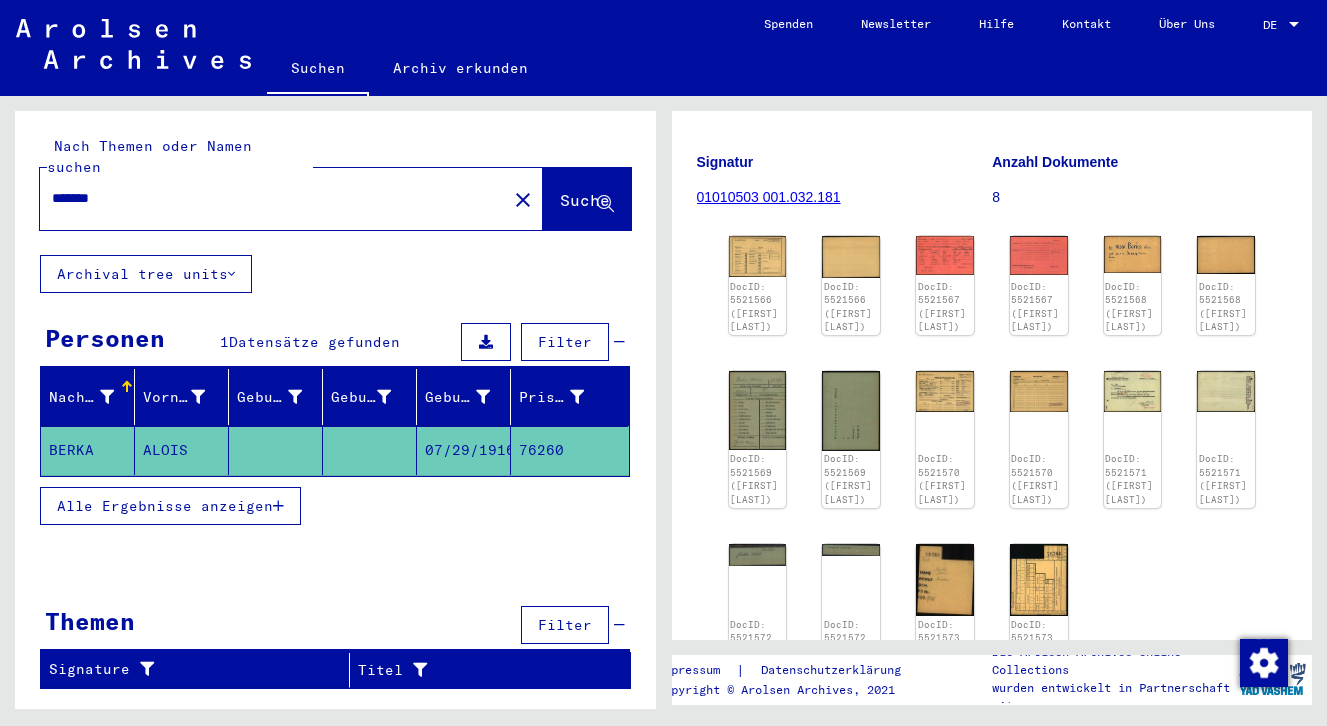 scroll, scrollTop: 204, scrollLeft: 0, axis: vertical 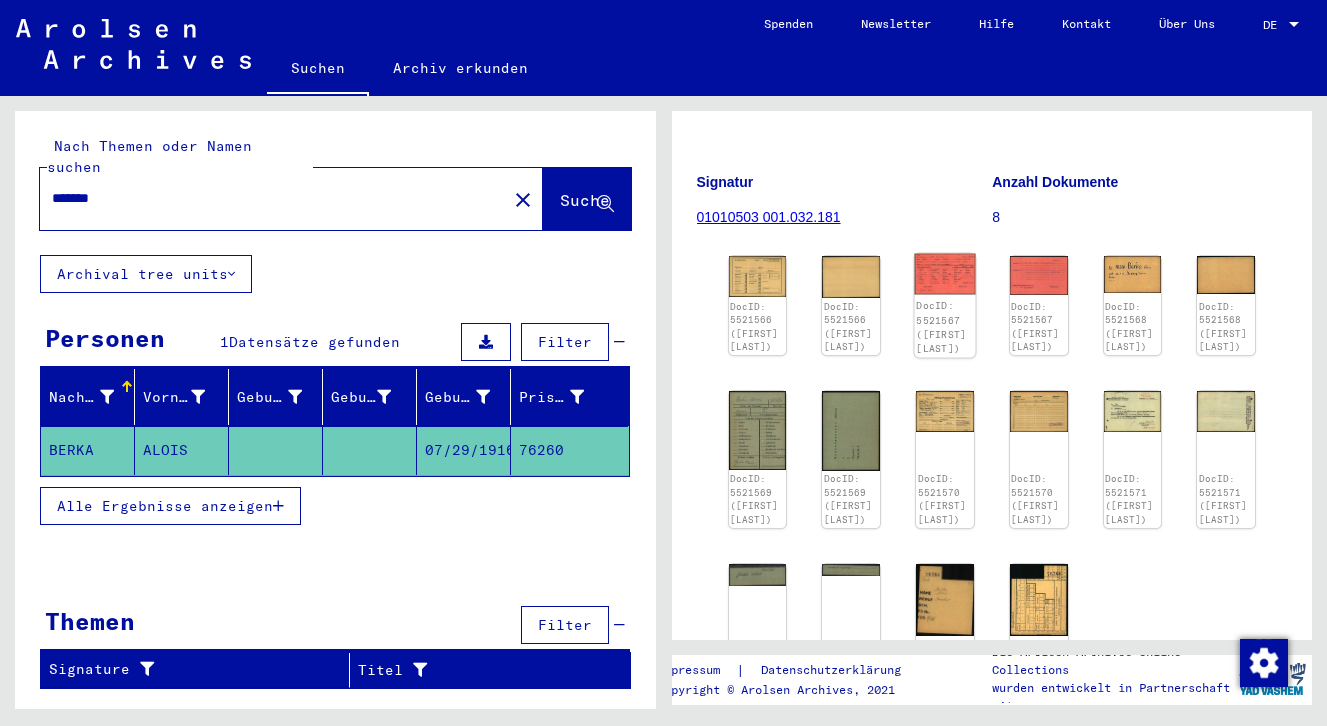 click 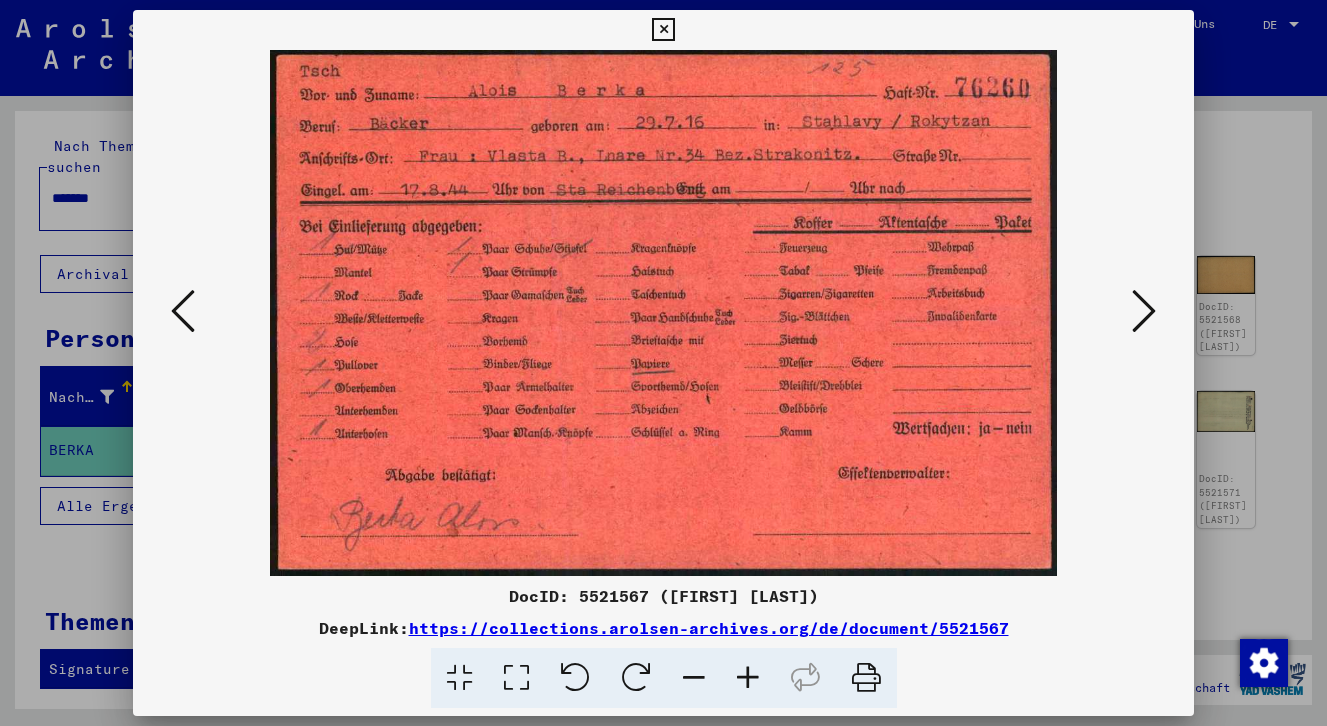 click at bounding box center (1144, 311) 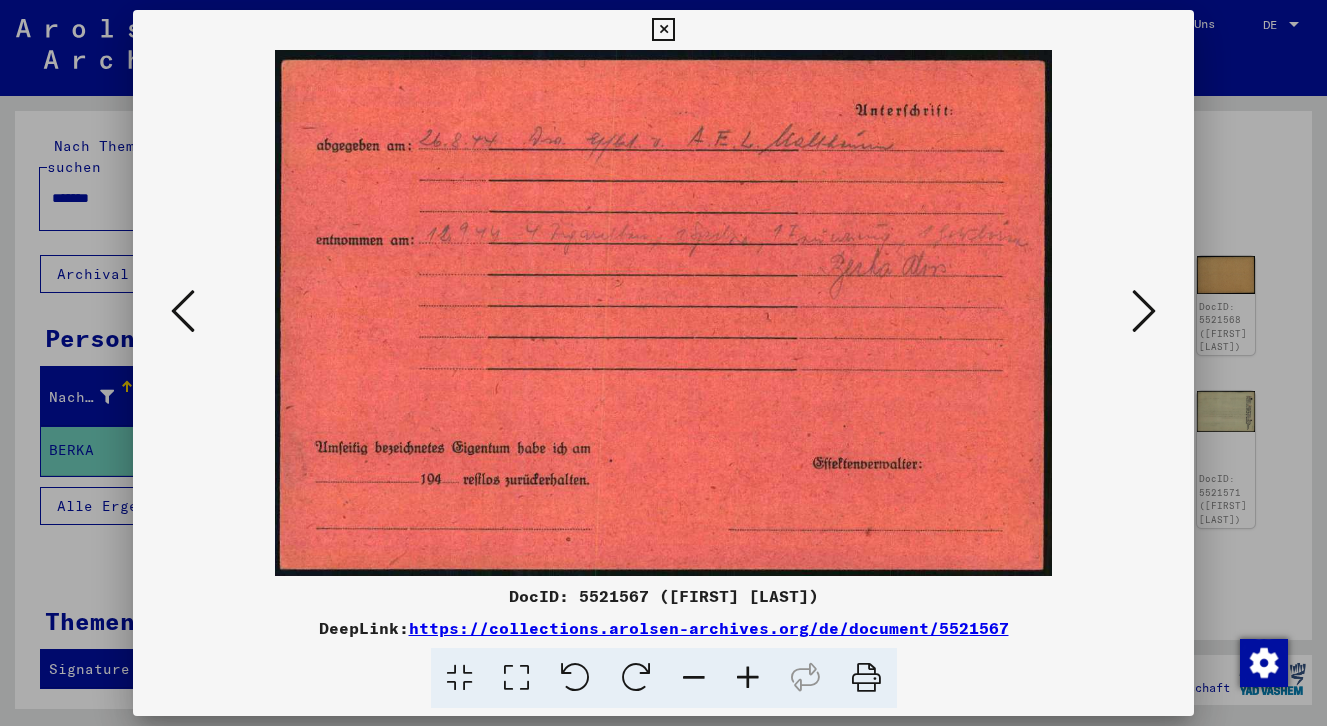 click at bounding box center (1144, 311) 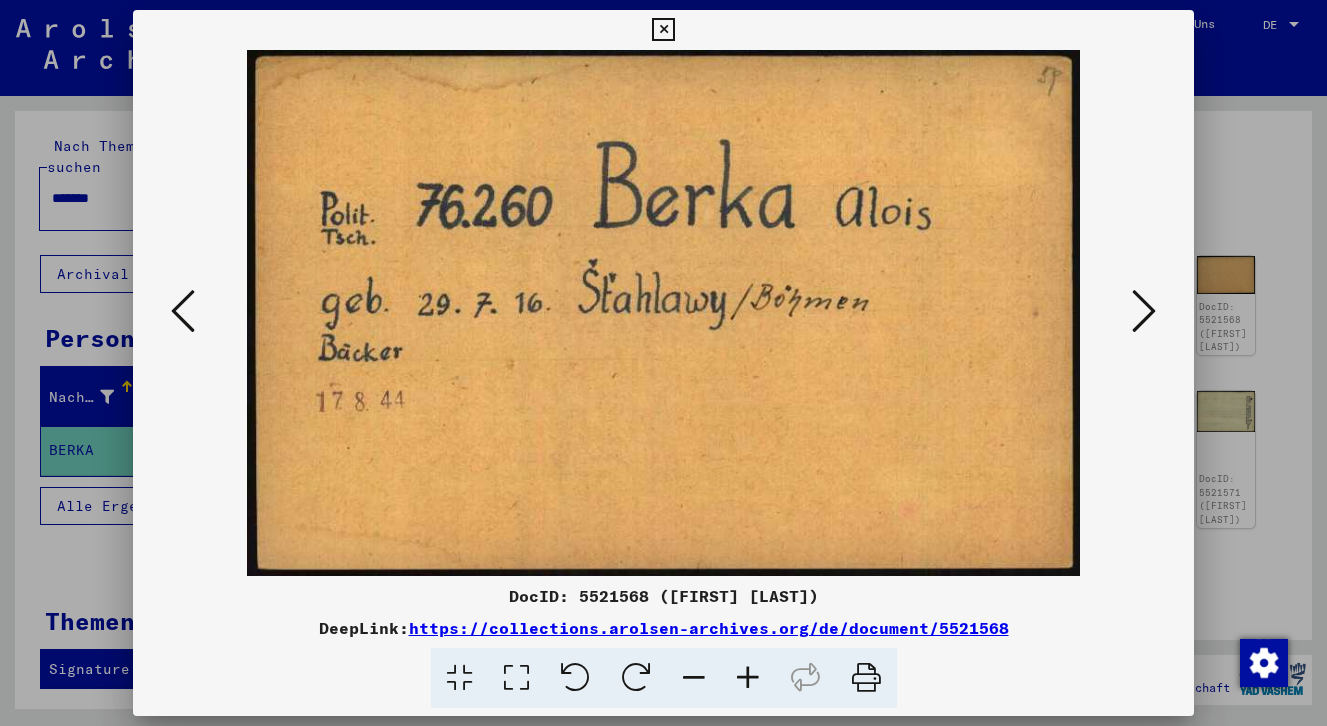 click at bounding box center (1144, 311) 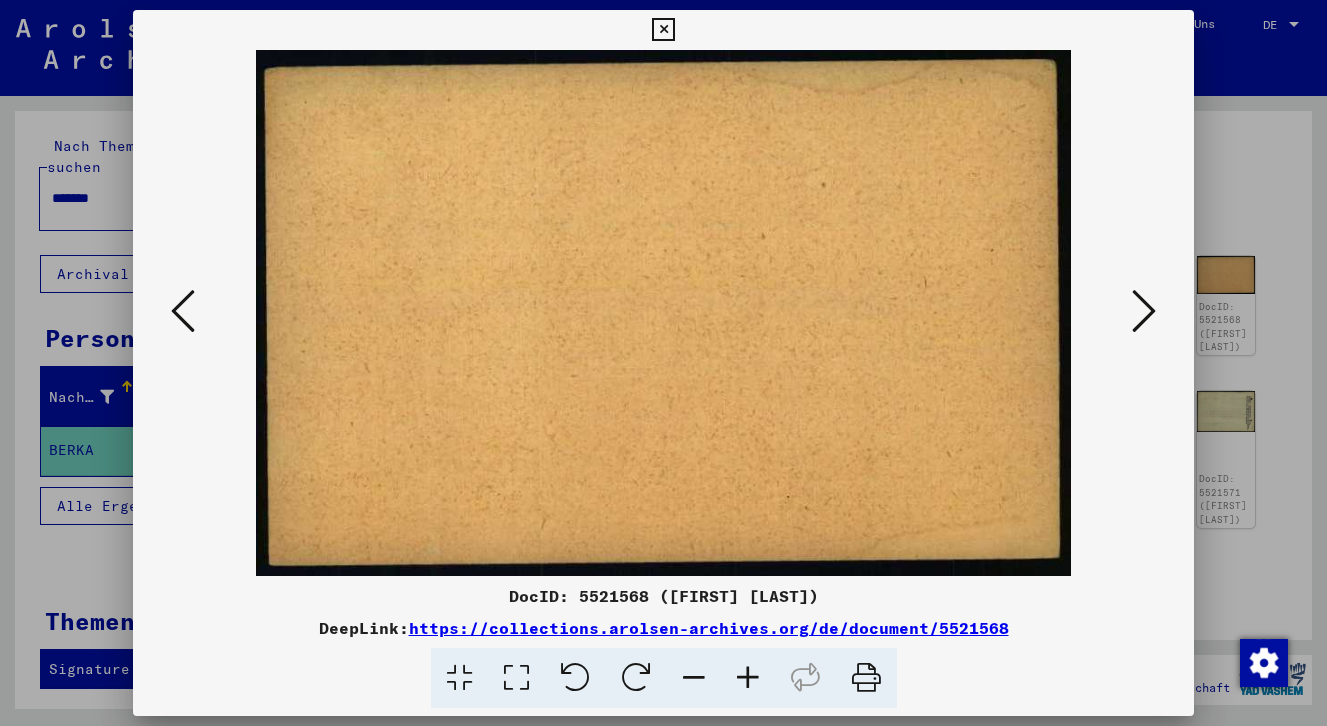 click at bounding box center [1144, 311] 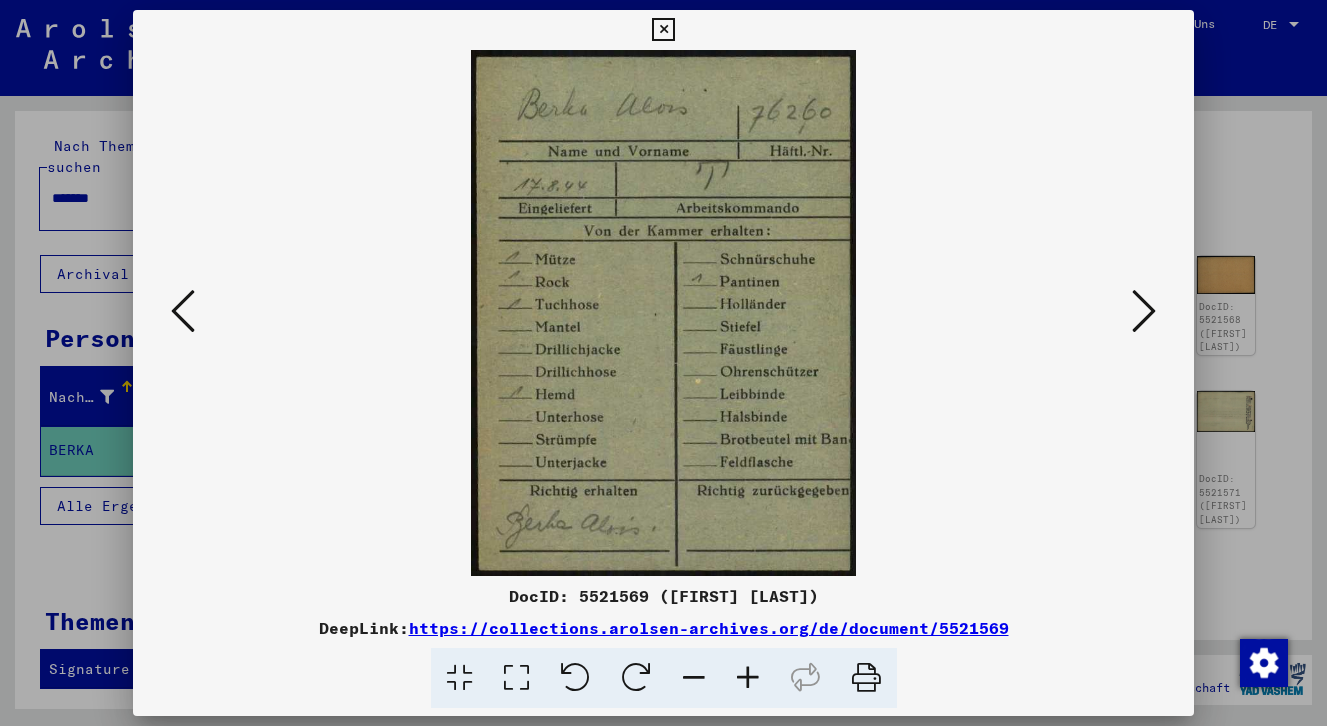click at bounding box center (1144, 311) 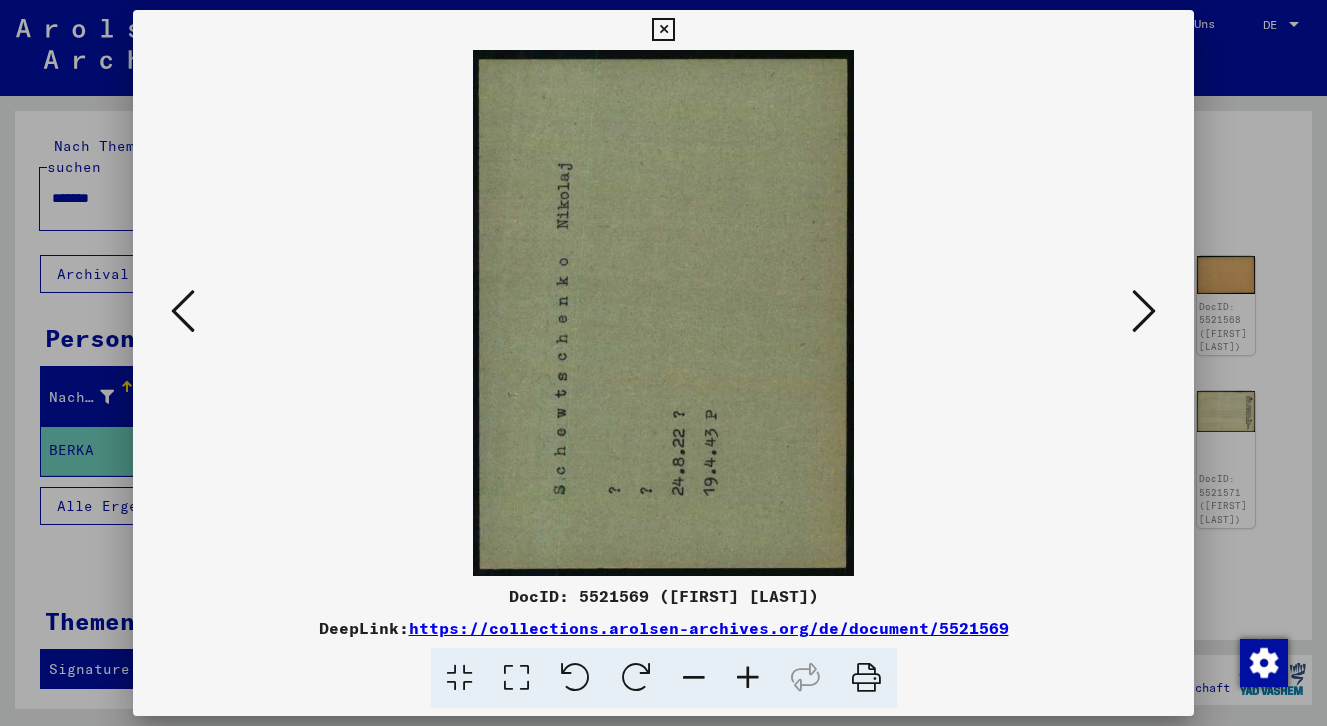 click at bounding box center [1144, 311] 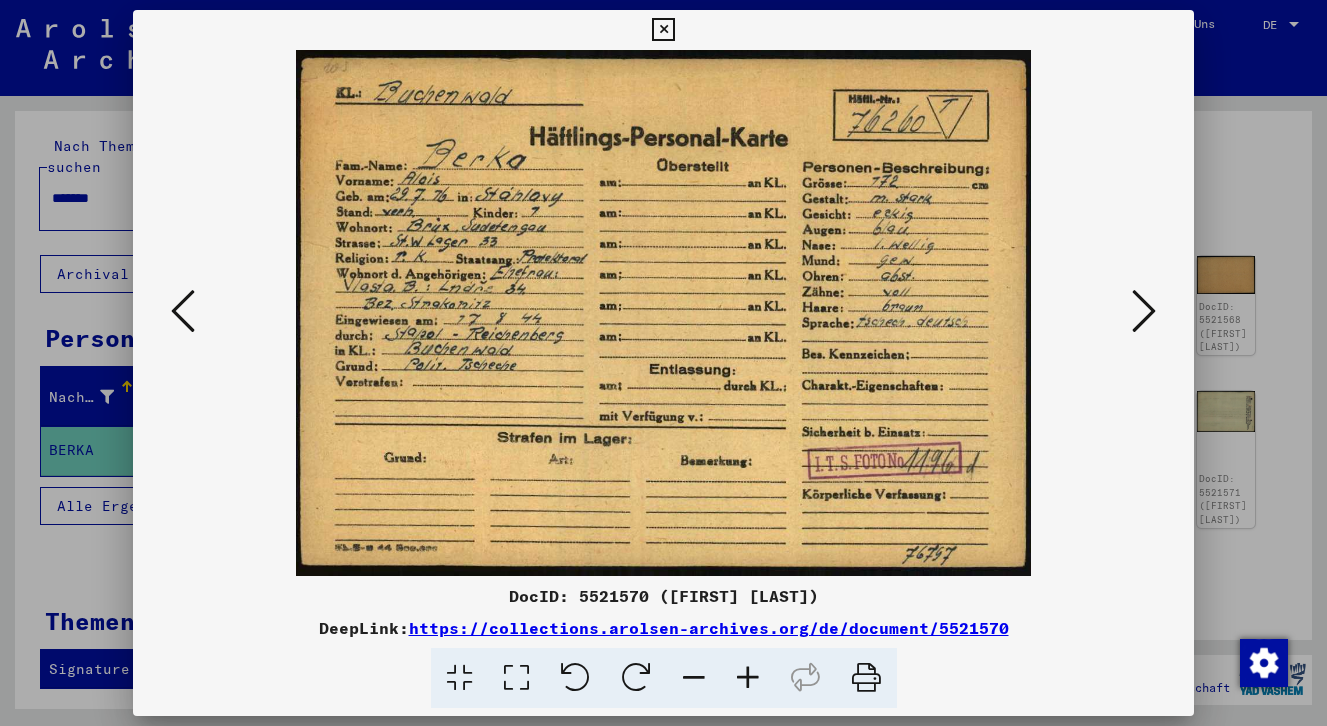 click at bounding box center [1144, 311] 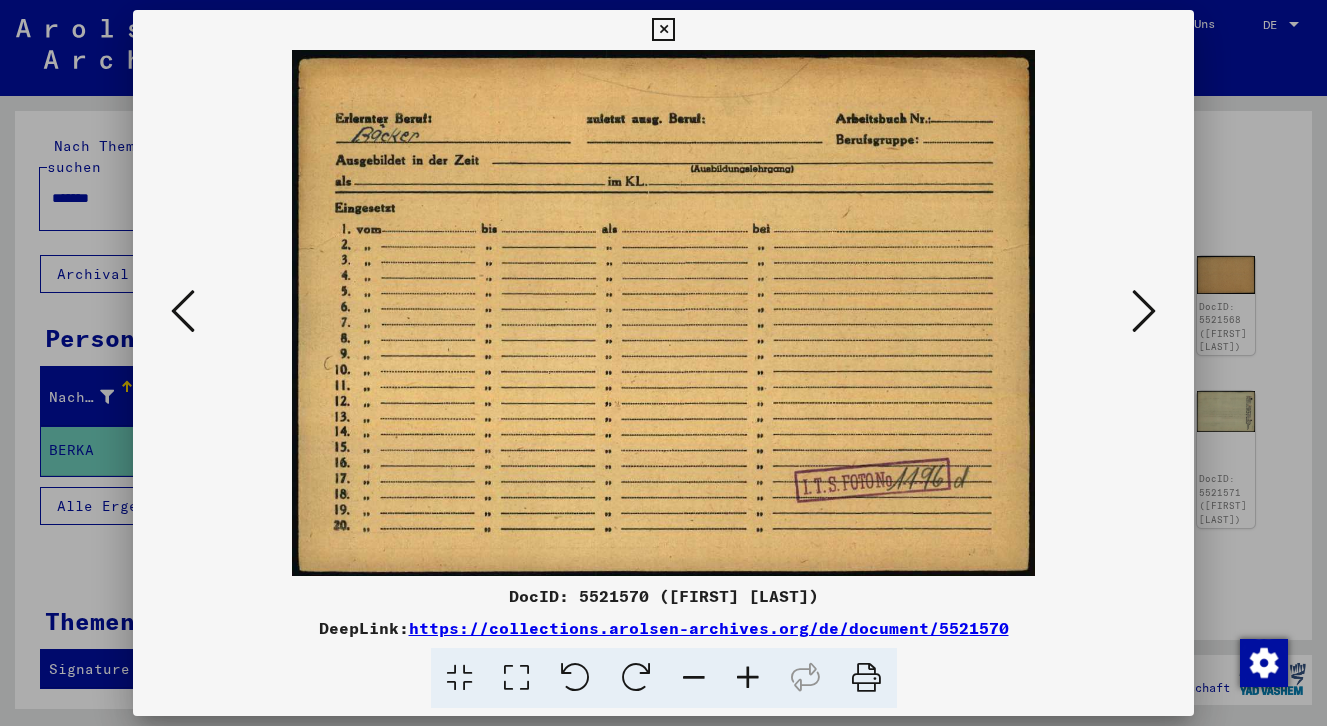 click at bounding box center [1144, 311] 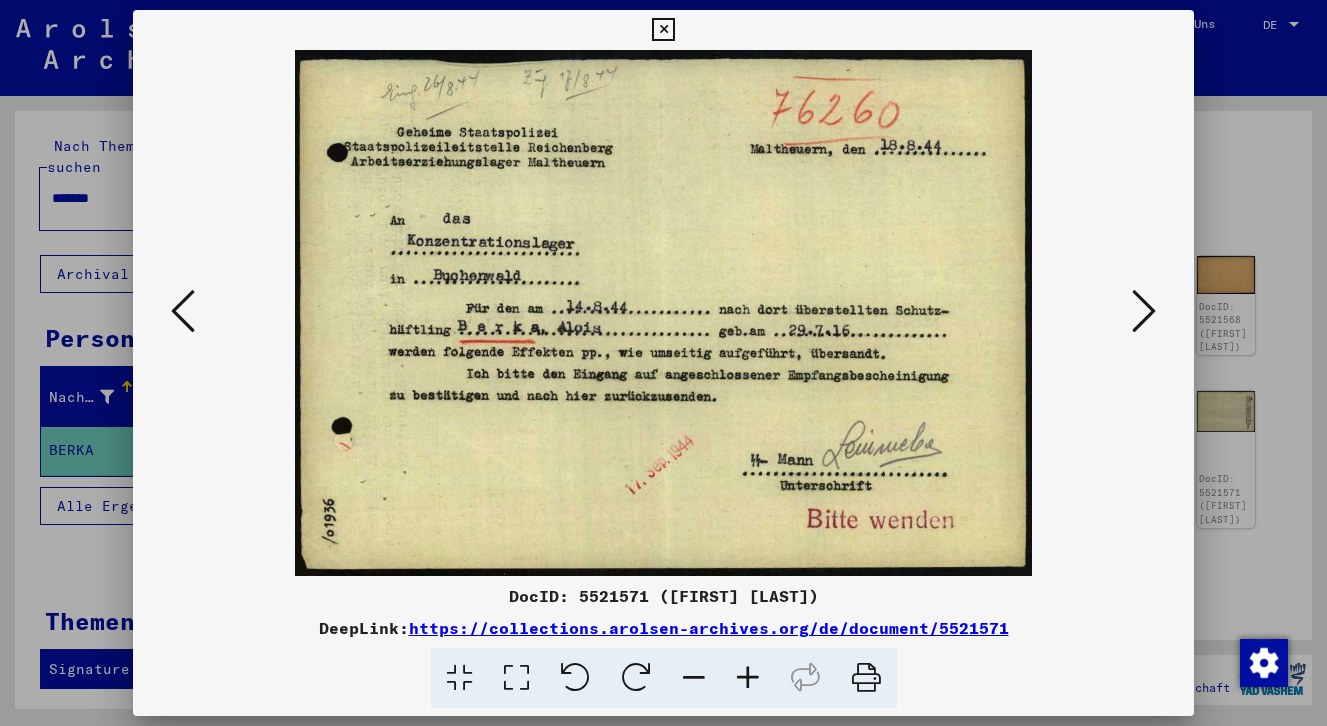 click at bounding box center [1144, 311] 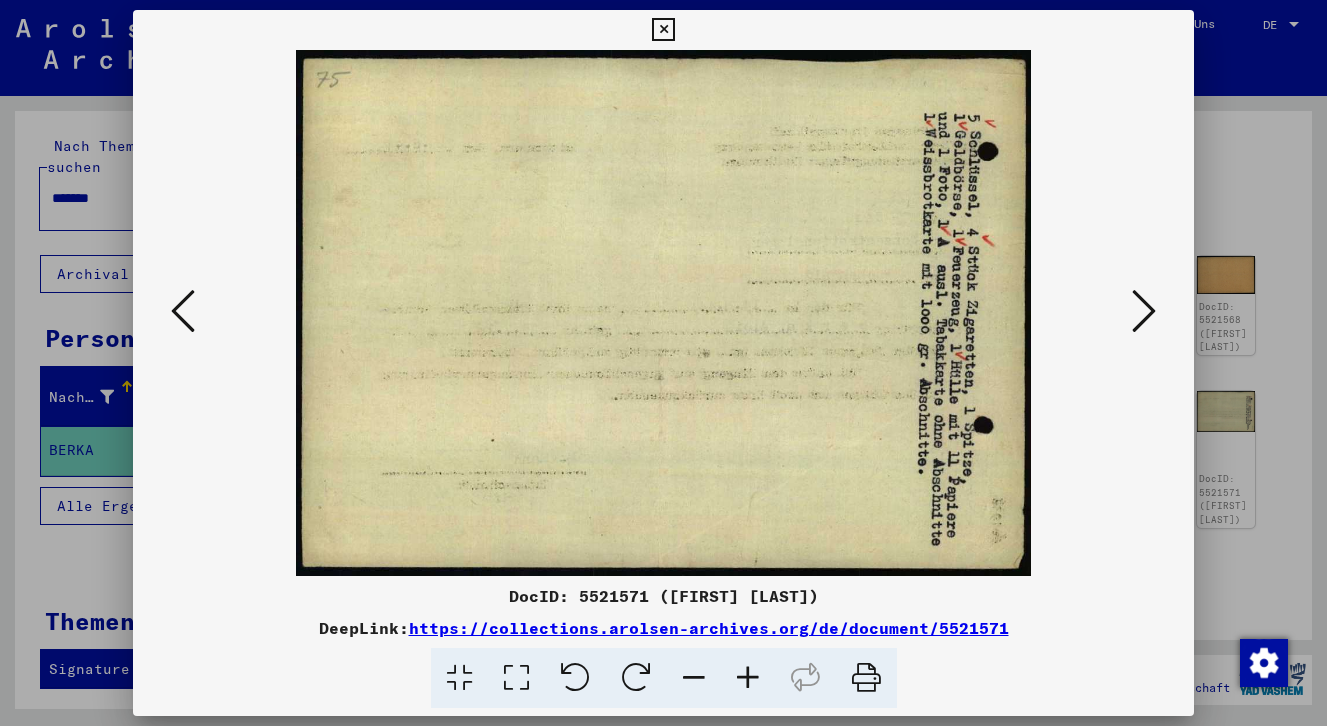 click at bounding box center [1144, 311] 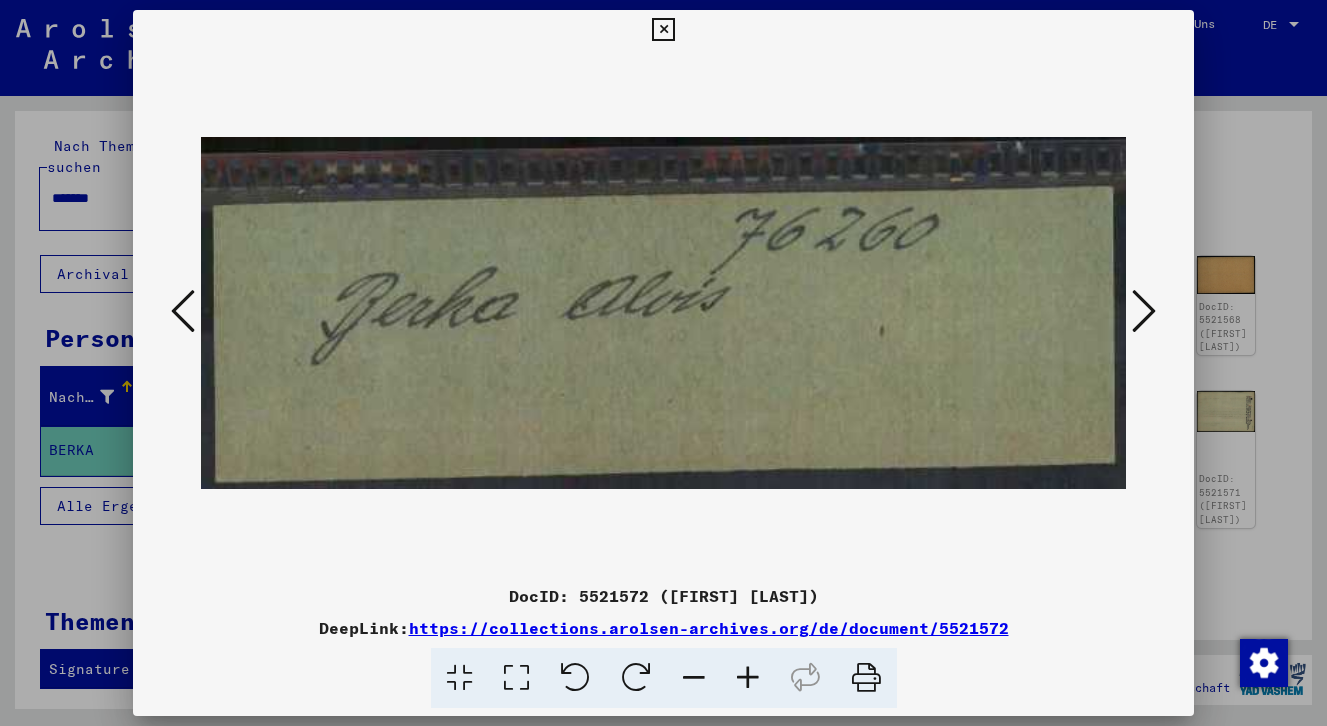 click at bounding box center [1144, 311] 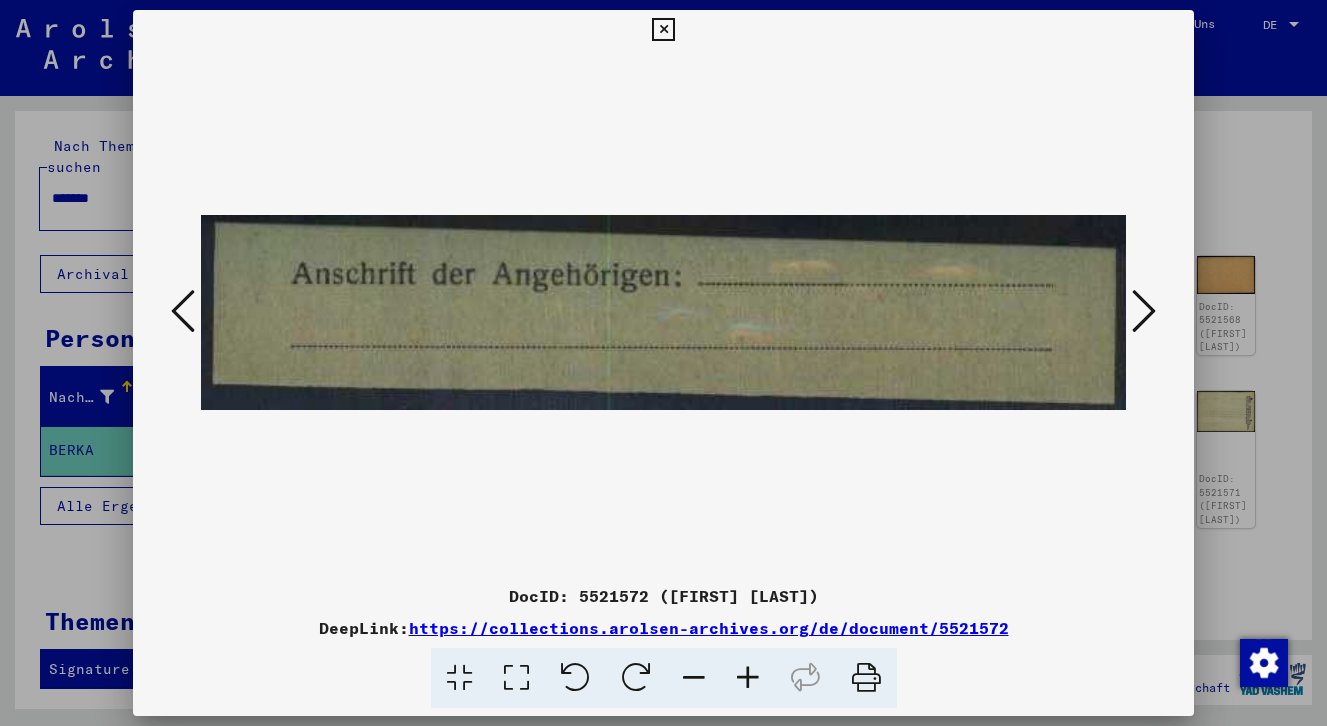 click at bounding box center (1144, 311) 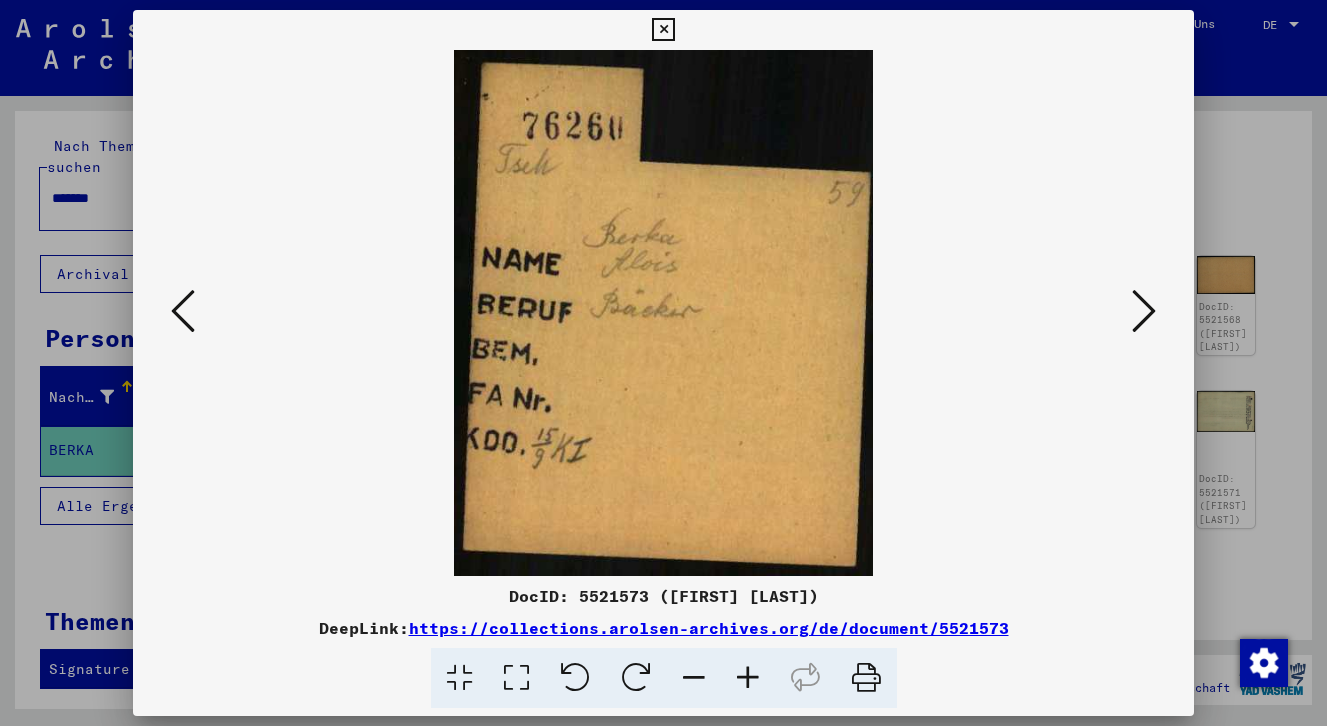 click at bounding box center [1144, 311] 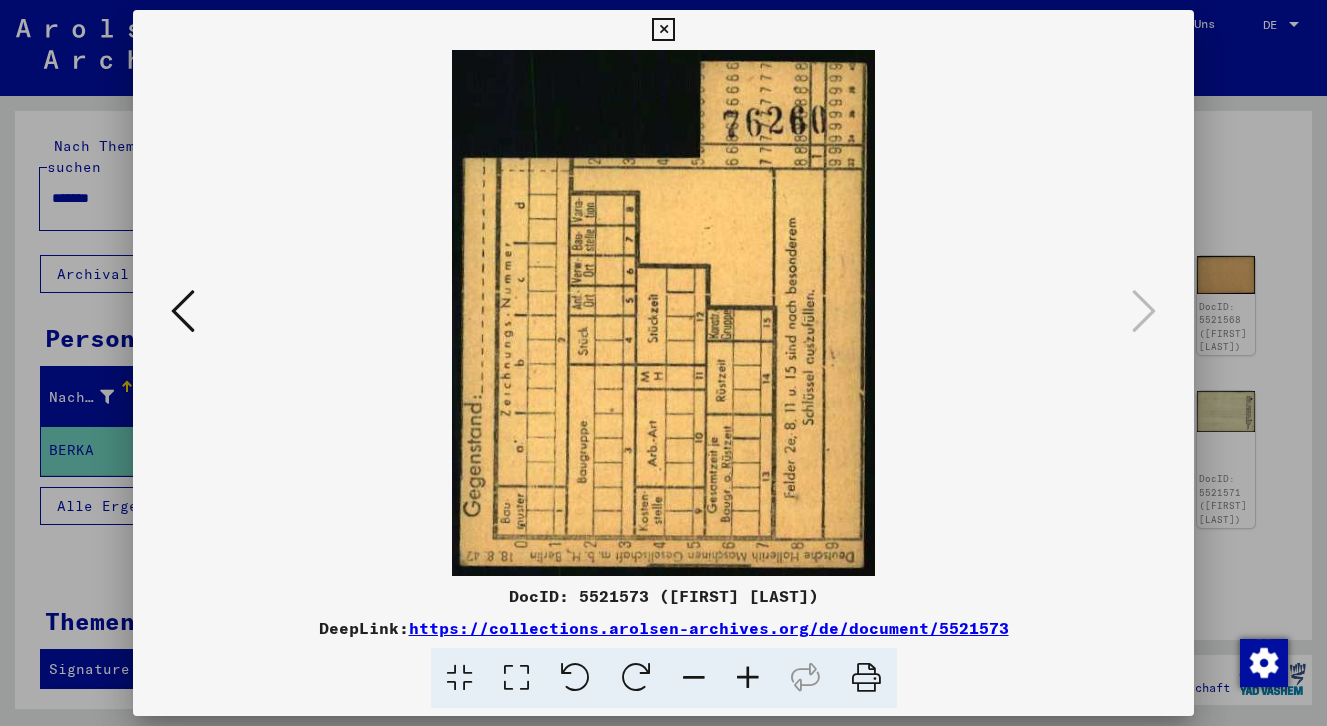 click at bounding box center (663, 30) 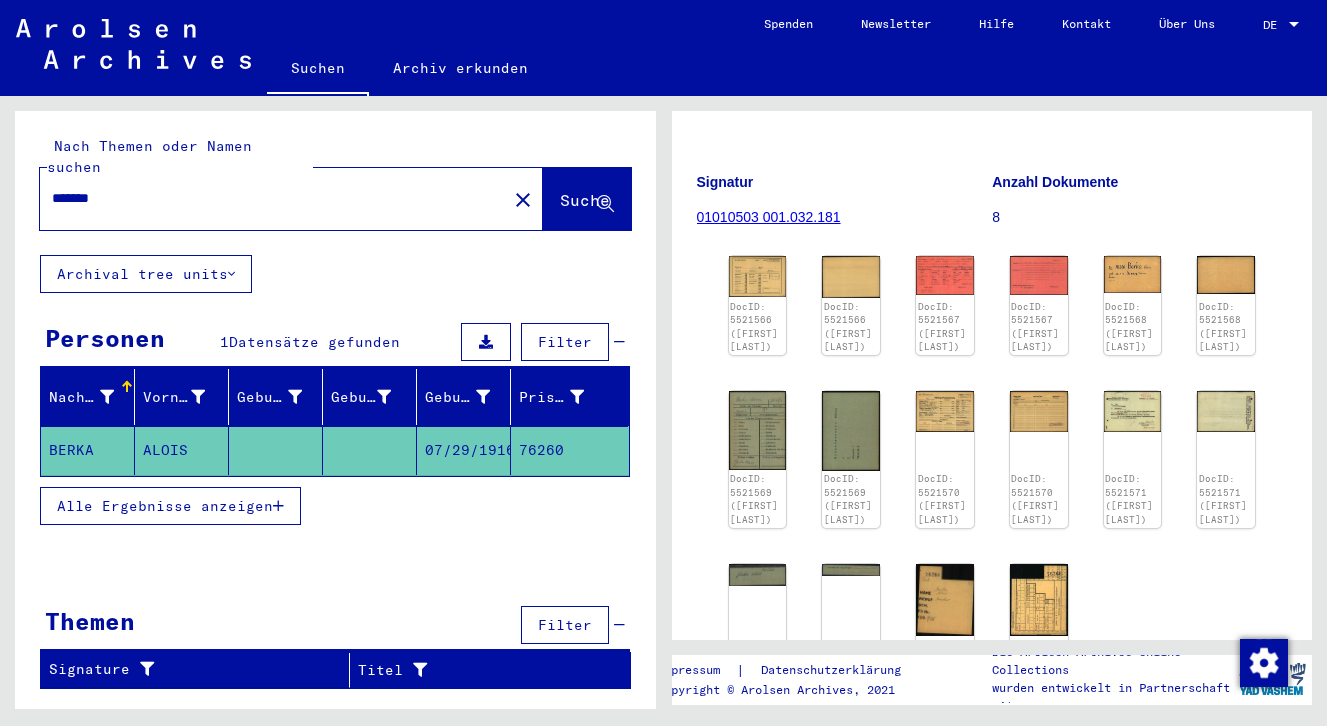 scroll, scrollTop: 0, scrollLeft: 0, axis: both 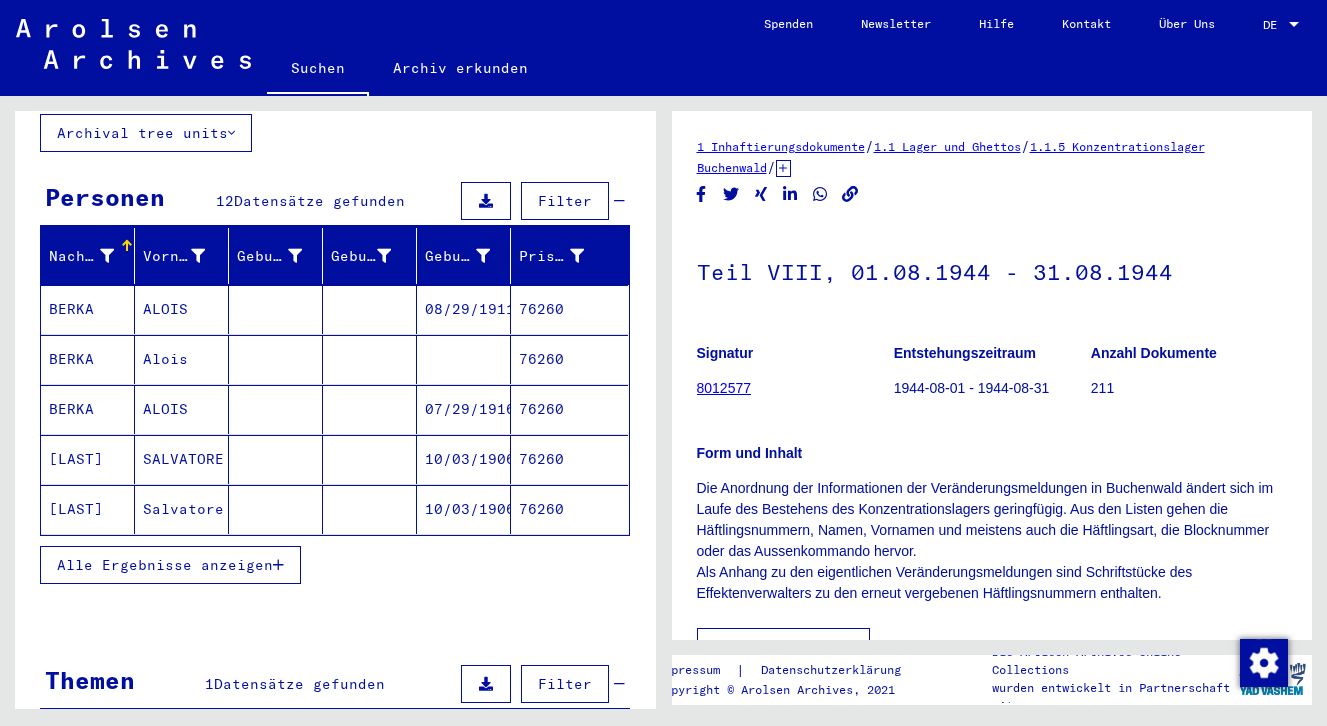 click on "[LAST]" at bounding box center (88, 509) 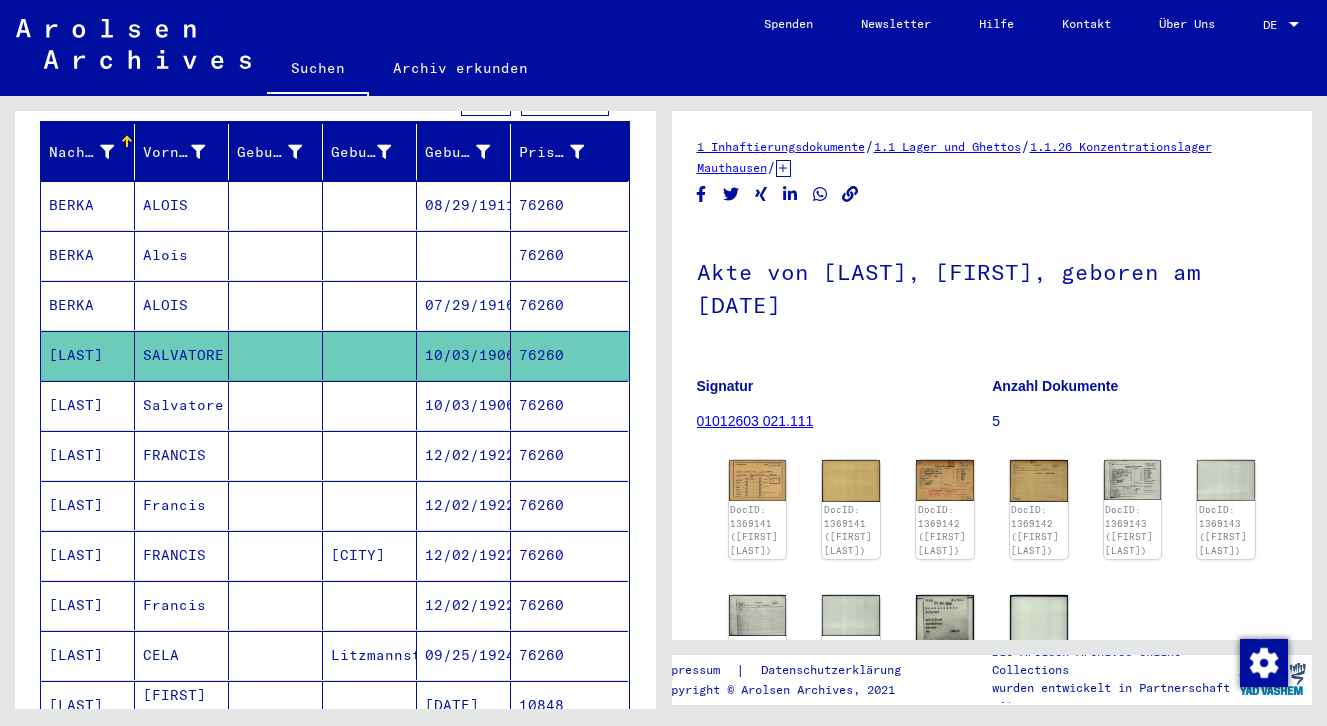 scroll, scrollTop: 272, scrollLeft: 0, axis: vertical 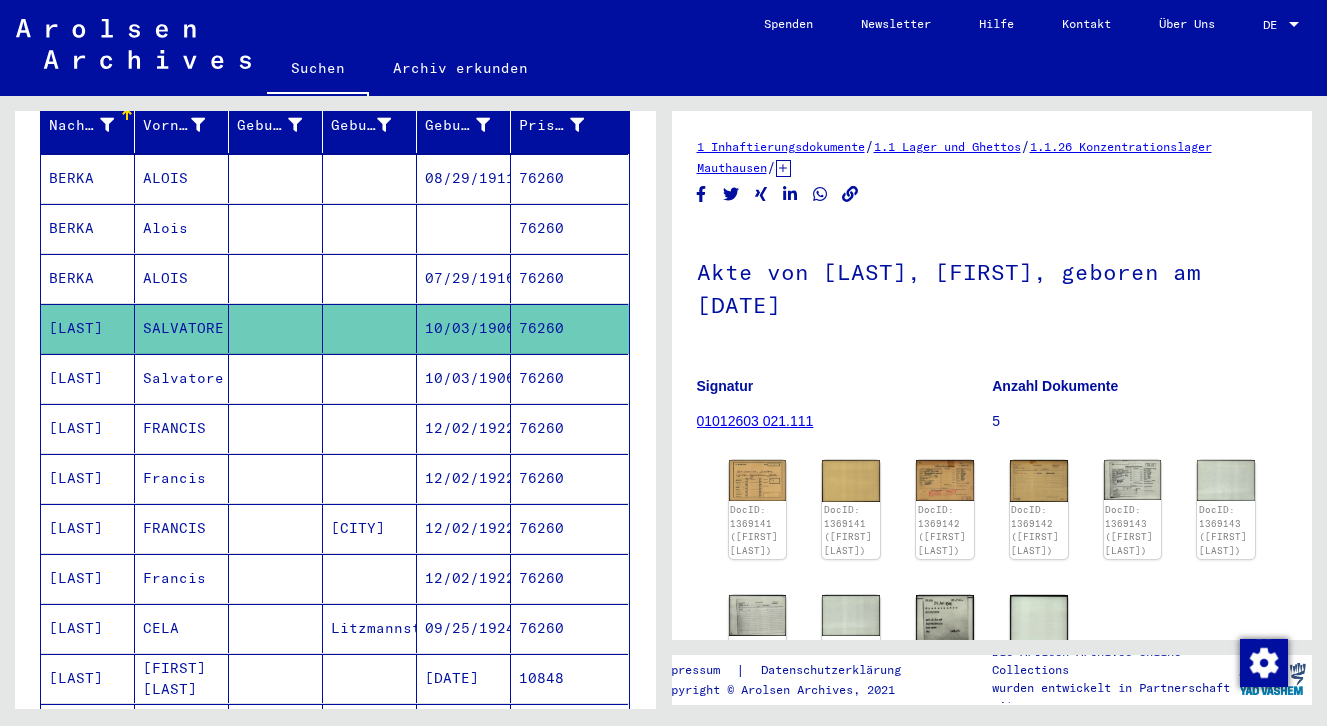 click on "[LAST]" at bounding box center (88, 478) 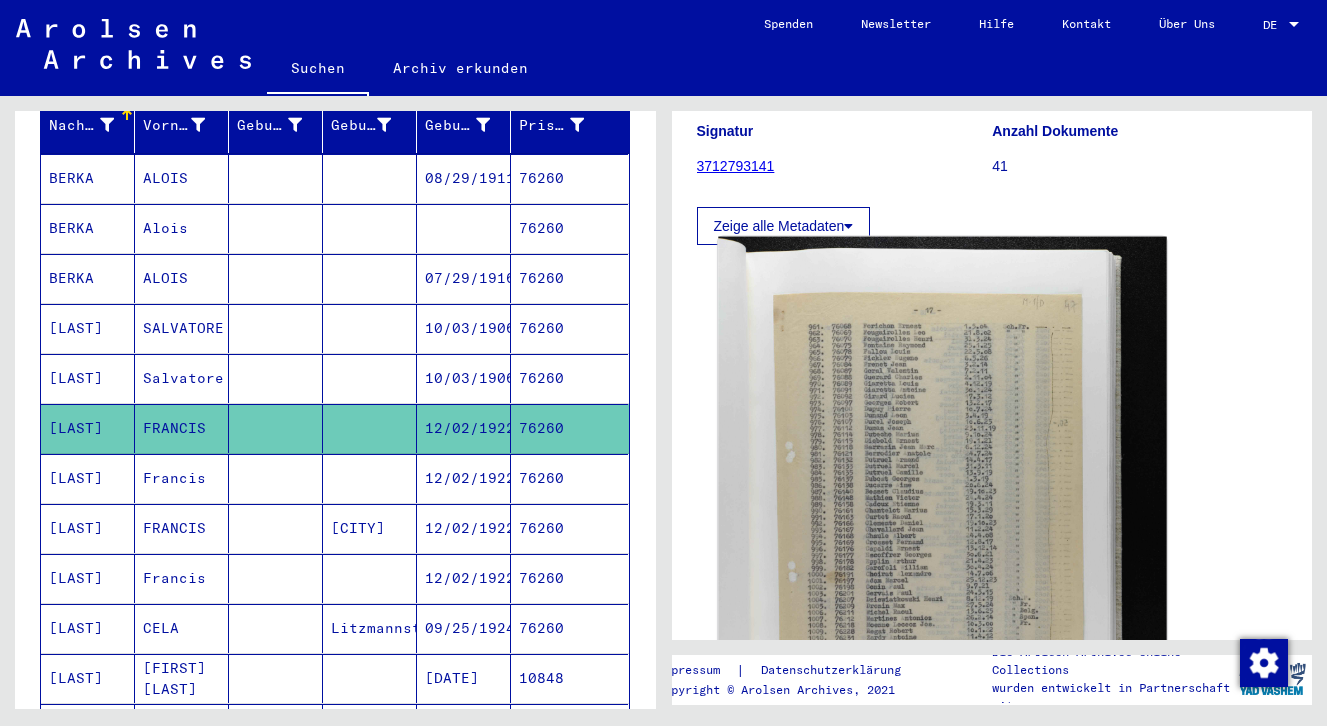 scroll, scrollTop: 221, scrollLeft: 0, axis: vertical 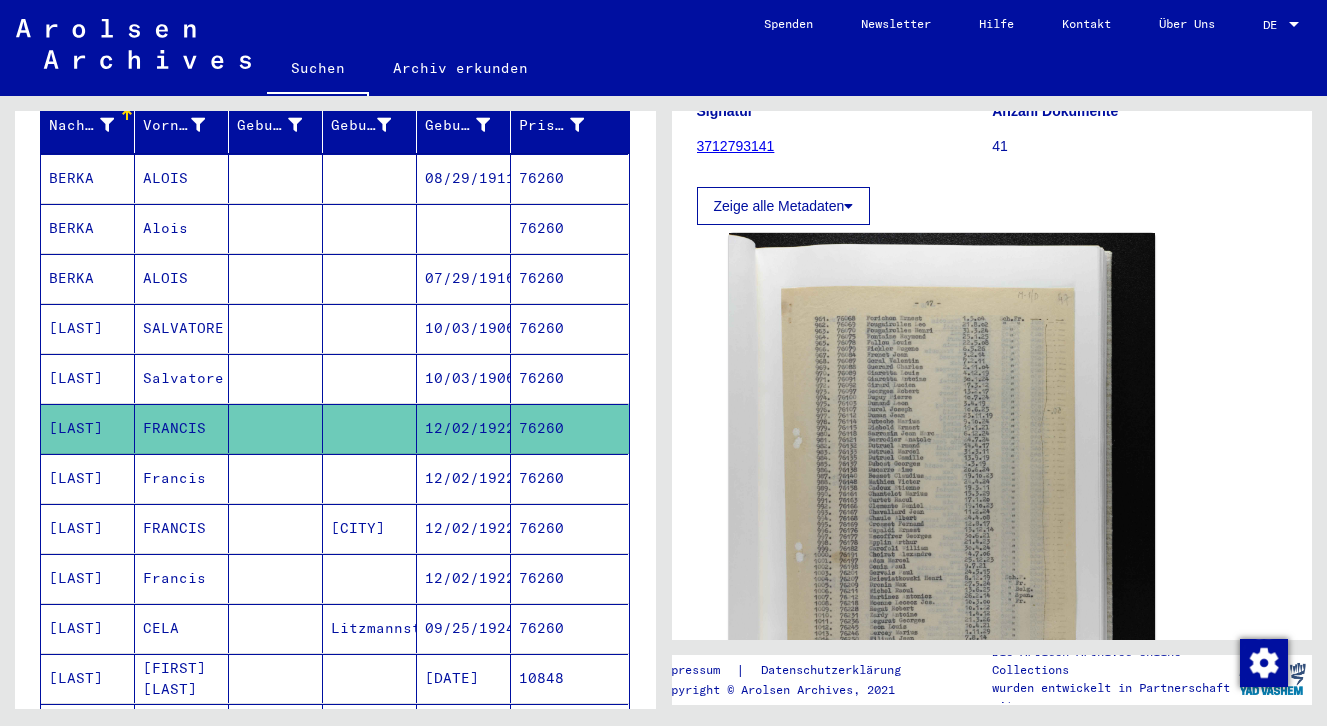 click on "[LAST]" at bounding box center [88, 528] 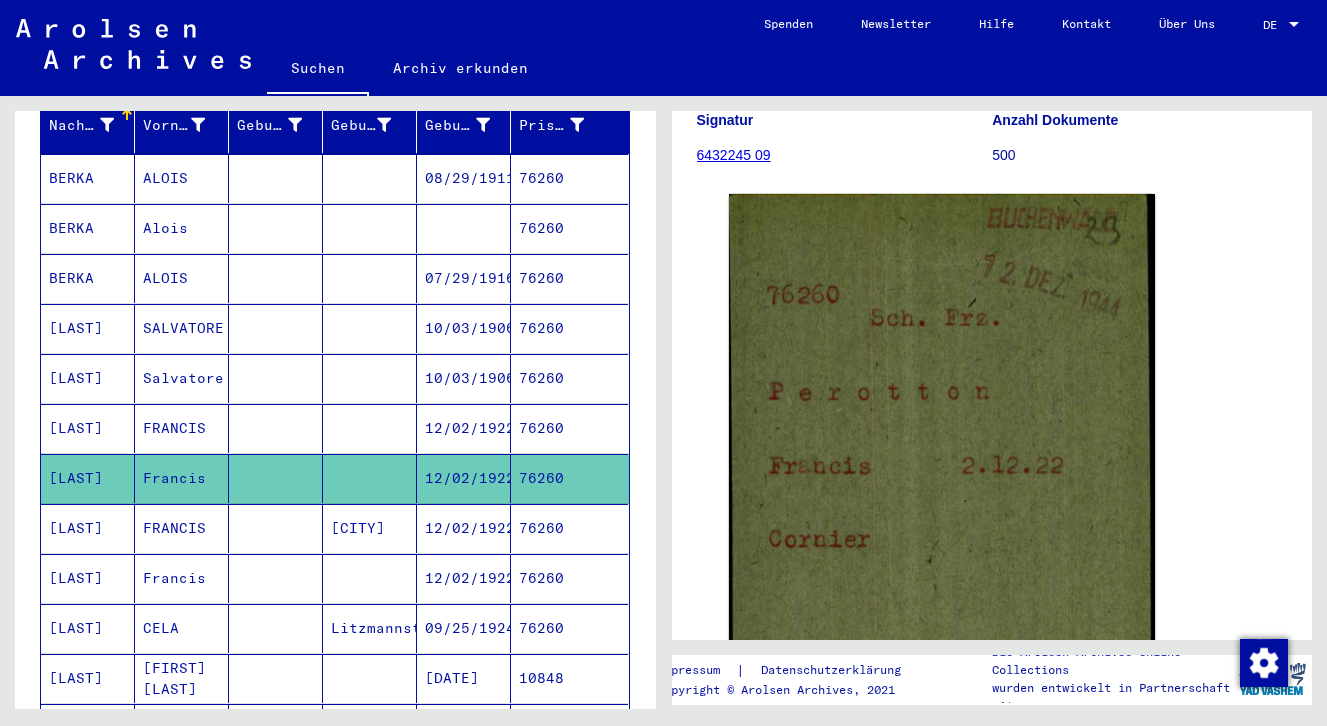 scroll, scrollTop: 226, scrollLeft: 0, axis: vertical 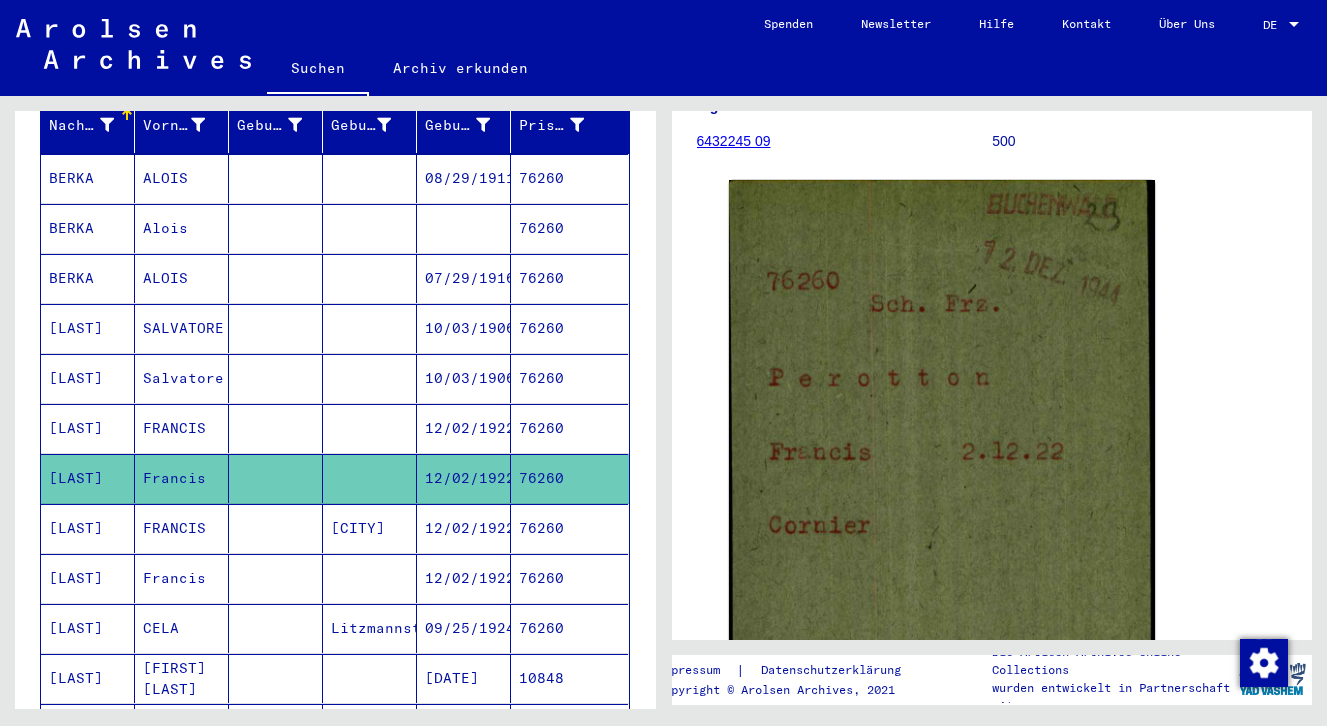 click on "[LAST]" at bounding box center [88, 578] 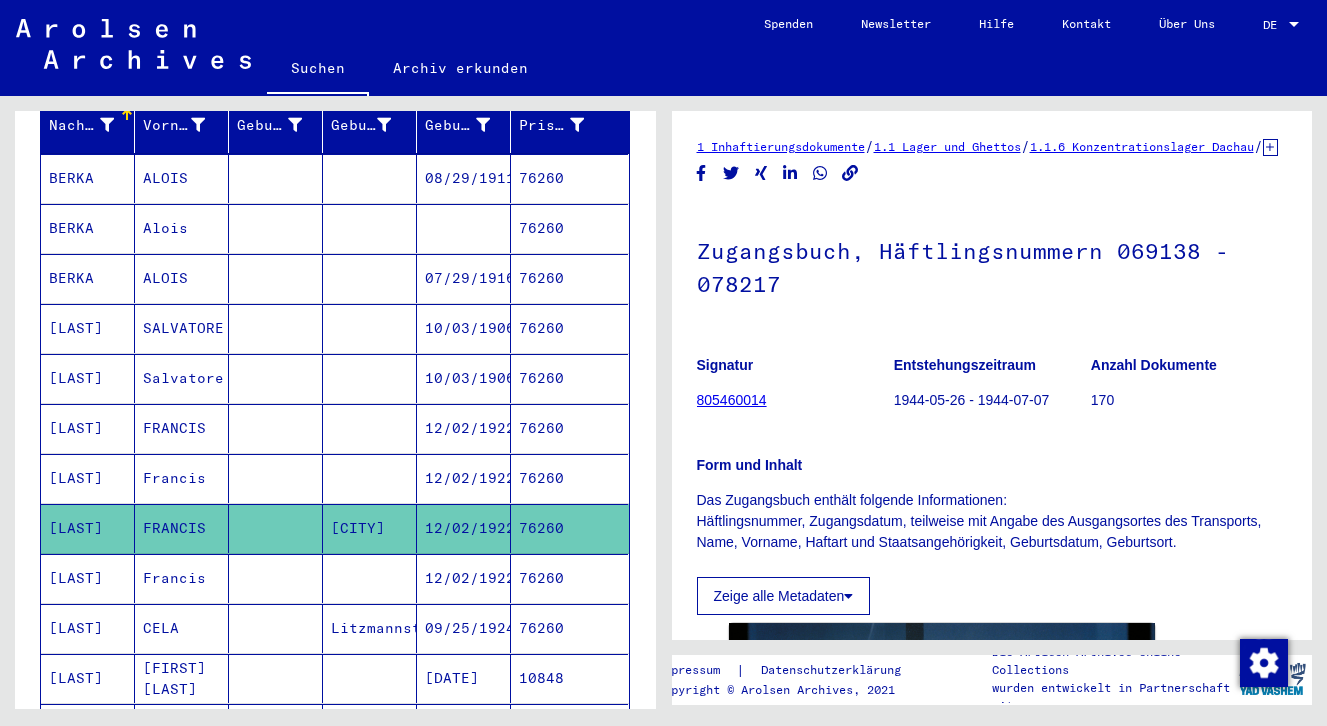 click on "[LAST]" at bounding box center [88, 628] 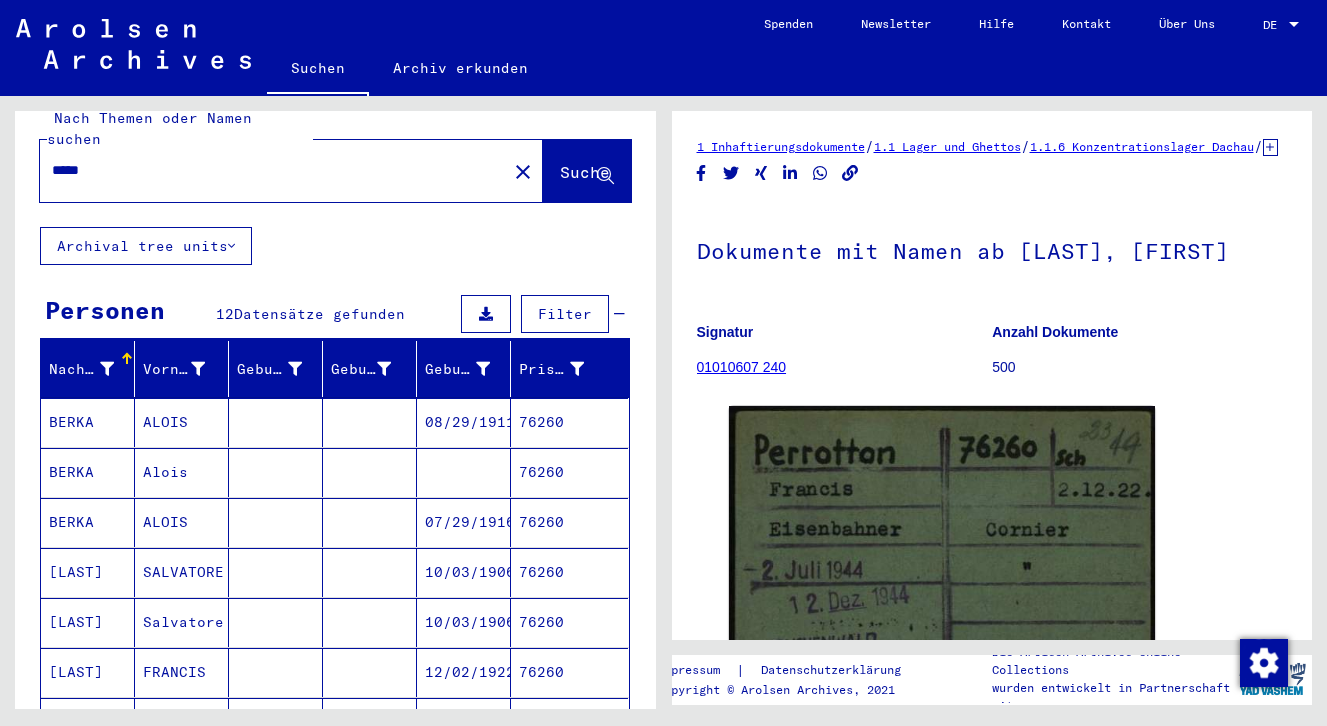 scroll, scrollTop: 0, scrollLeft: 0, axis: both 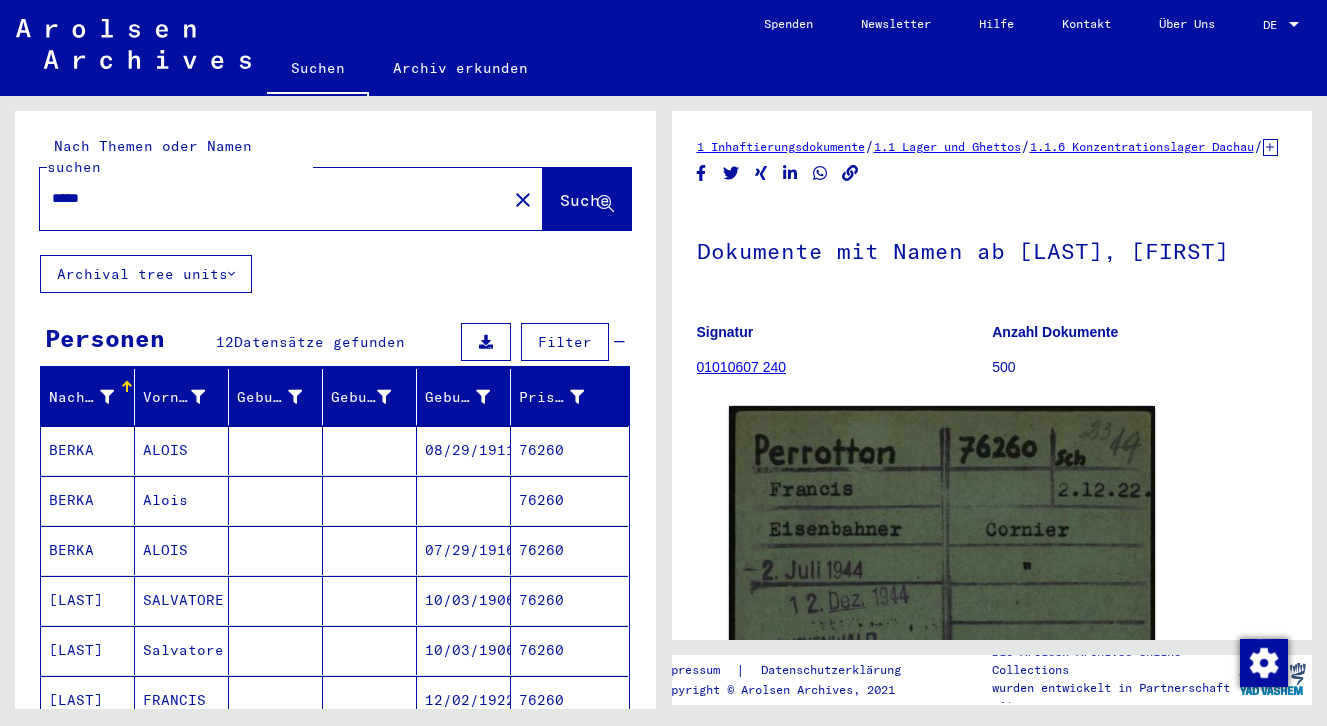 drag, startPoint x: 104, startPoint y: 177, endPoint x: -27, endPoint y: 177, distance: 131 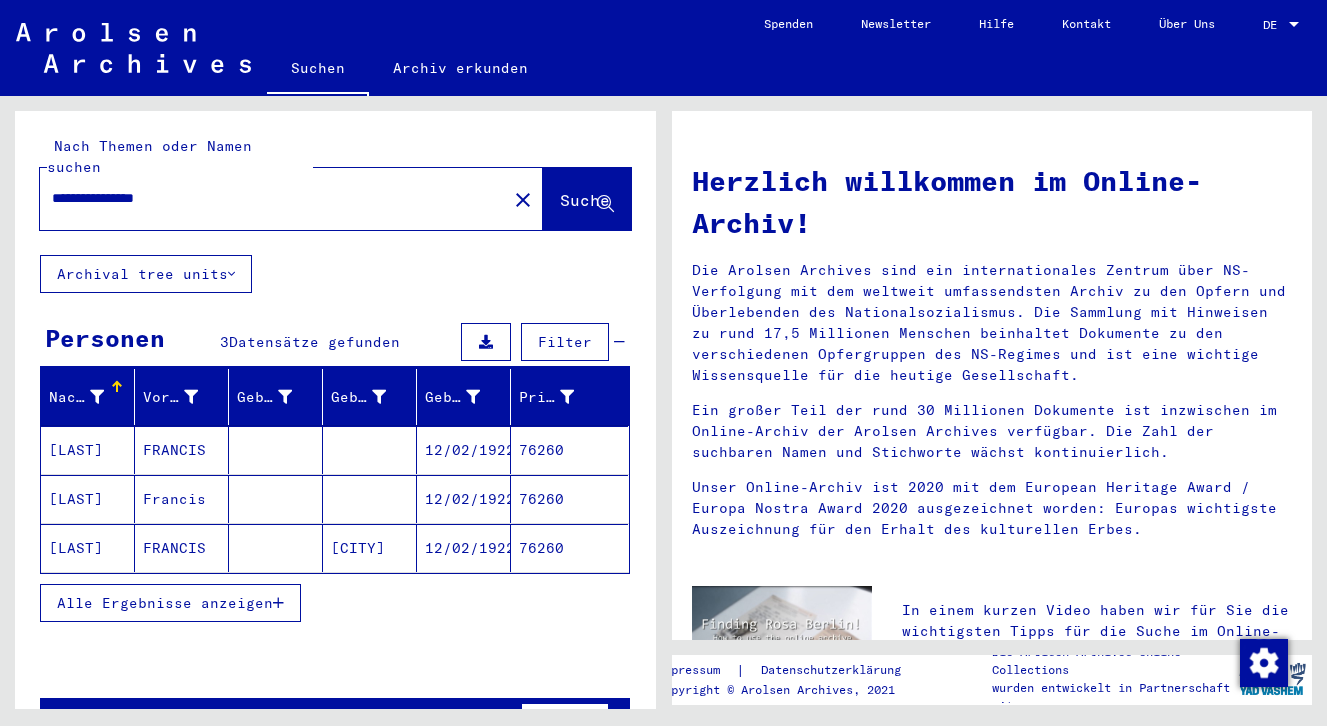 scroll, scrollTop: 41, scrollLeft: 0, axis: vertical 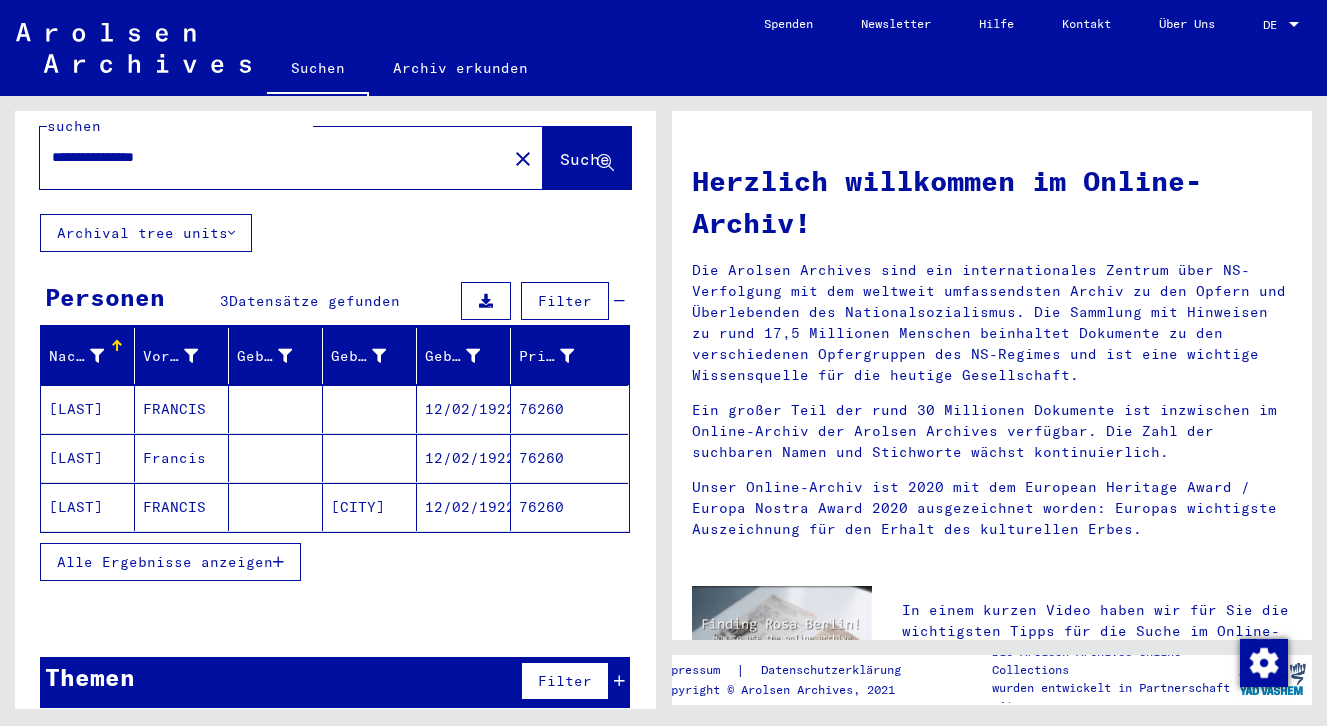 click on "[LAST]" 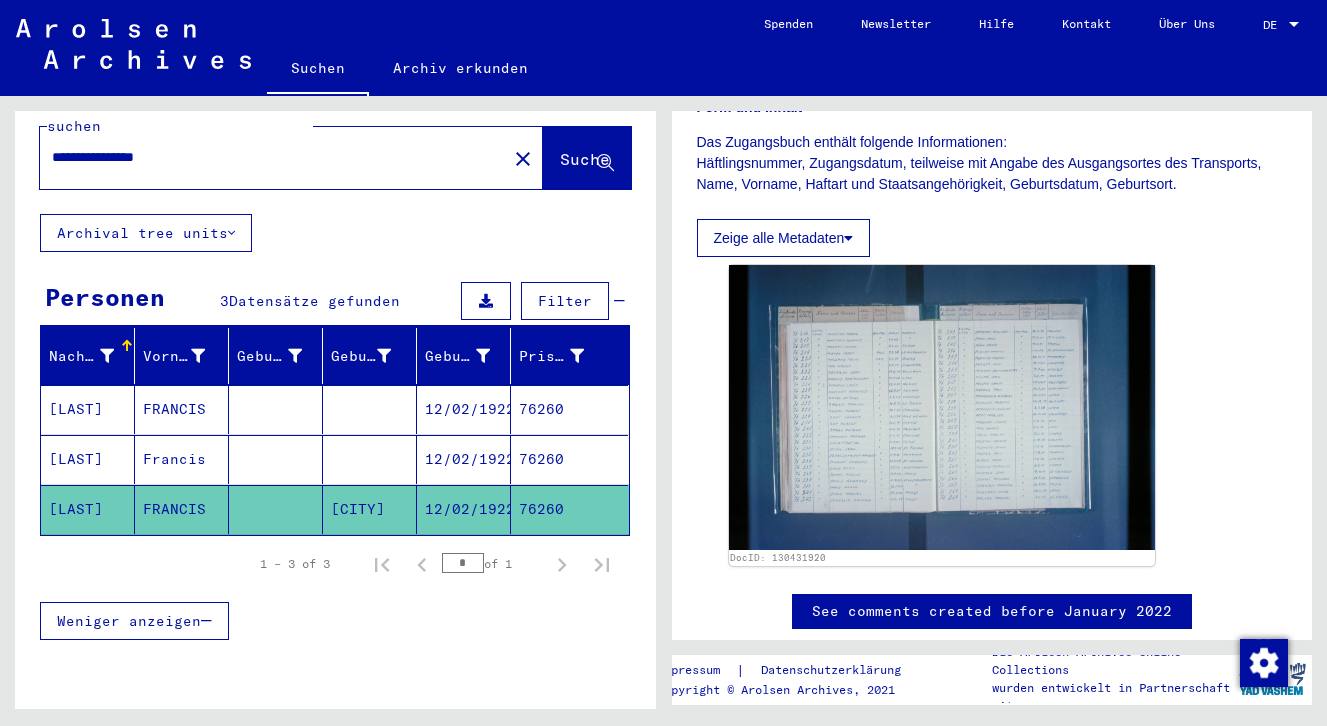scroll, scrollTop: 405, scrollLeft: 0, axis: vertical 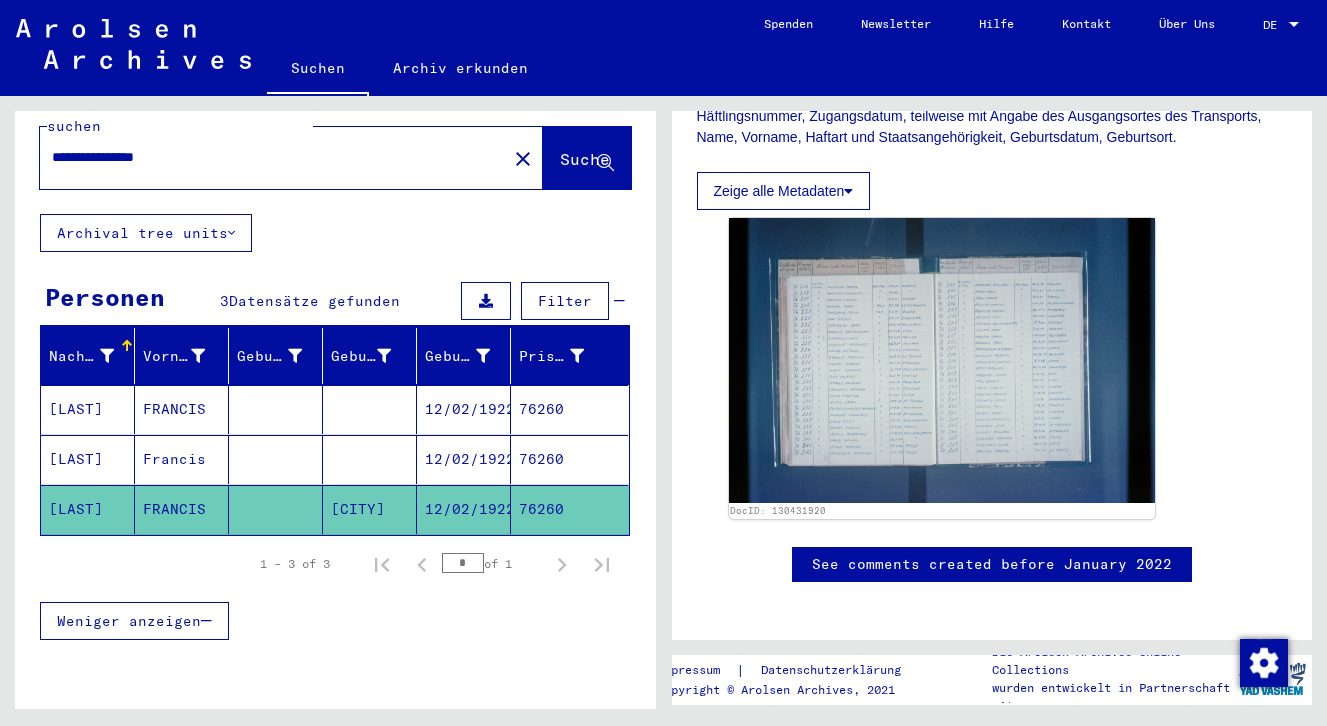 click on "[LAST]" at bounding box center (88, 509) 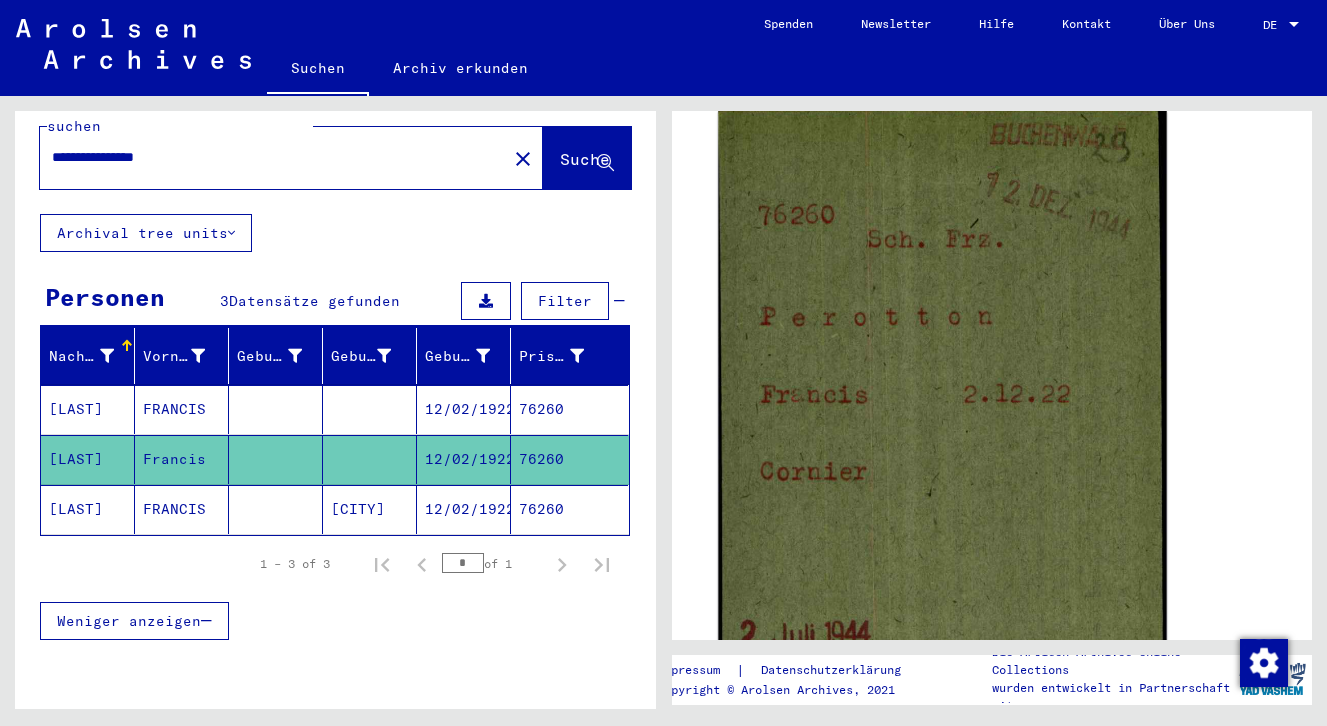 scroll, scrollTop: 271, scrollLeft: 0, axis: vertical 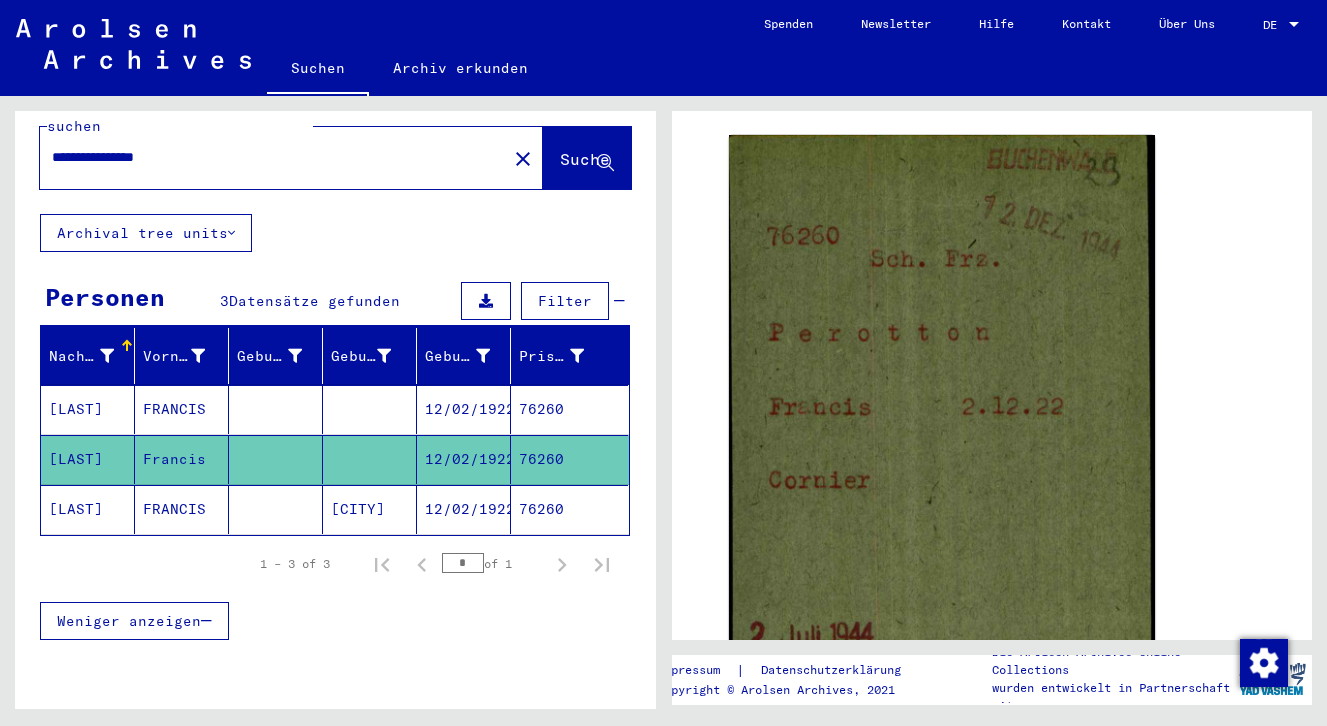 click on "[LAST]" at bounding box center (88, 459) 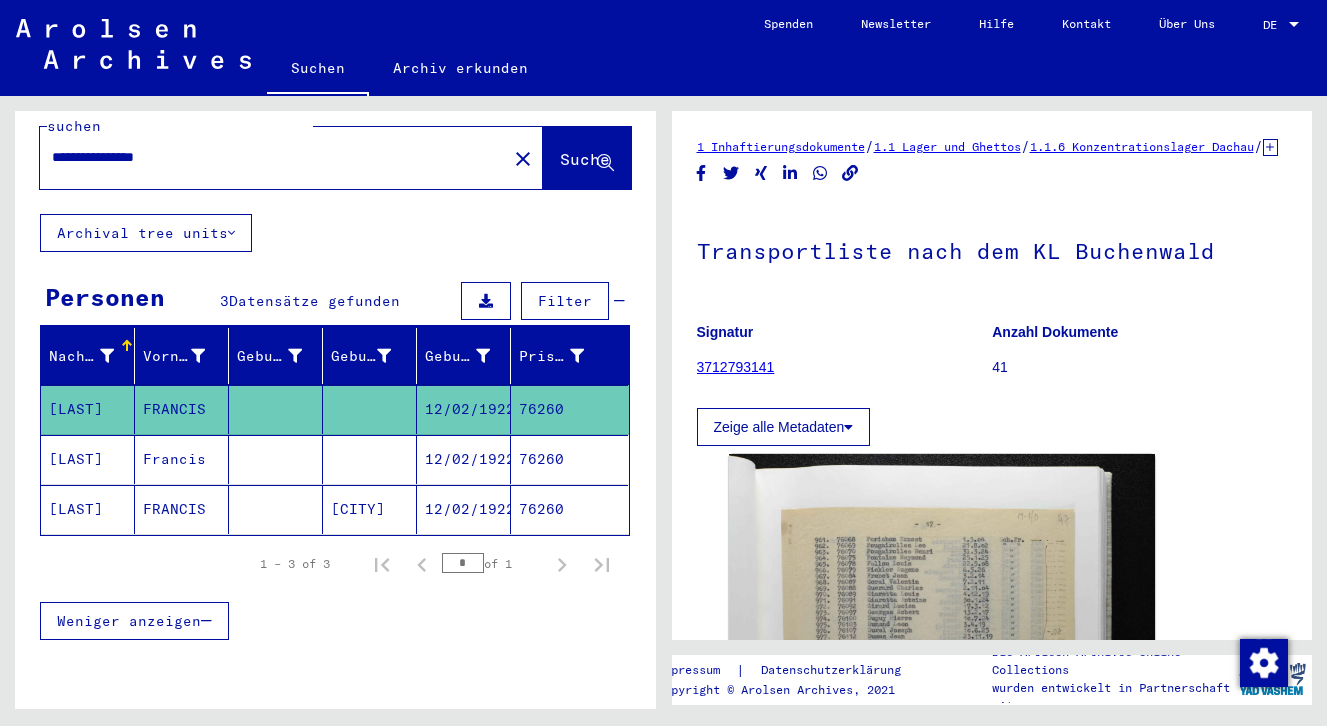 drag, startPoint x: 201, startPoint y: 146, endPoint x: -16, endPoint y: 135, distance: 217.27863 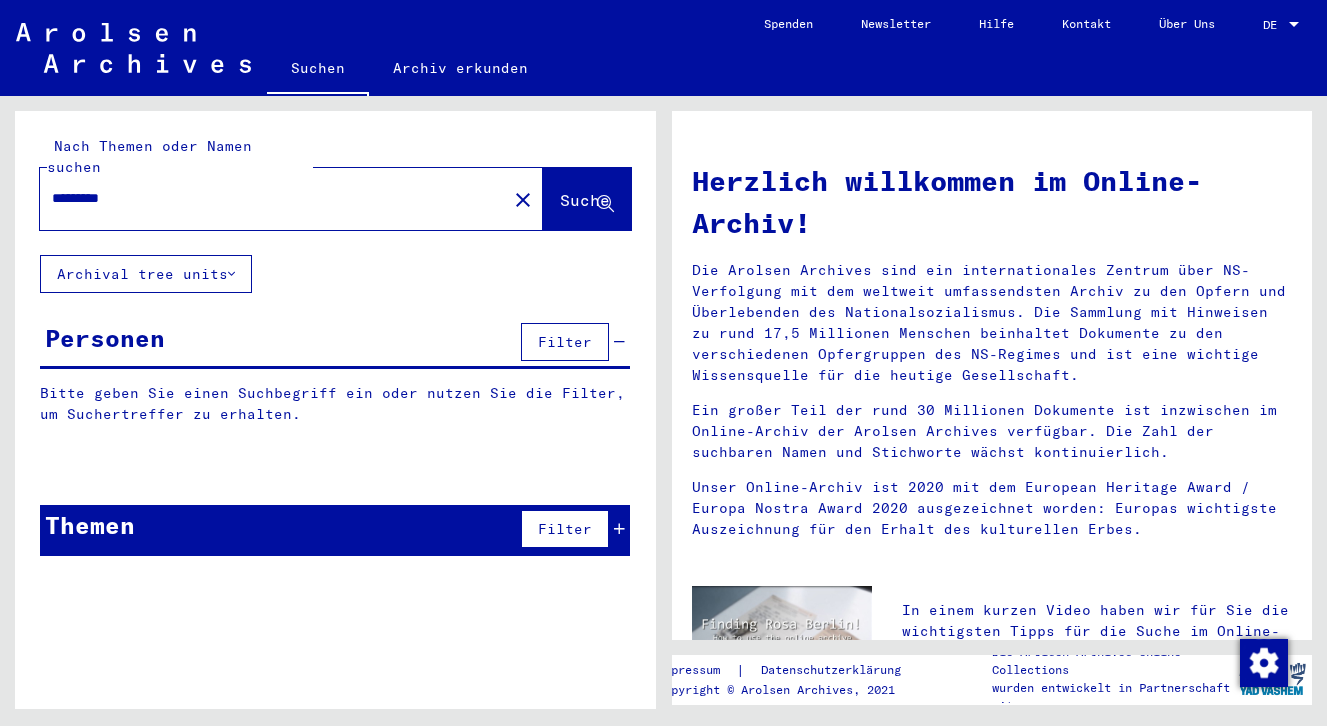 scroll, scrollTop: 0, scrollLeft: 0, axis: both 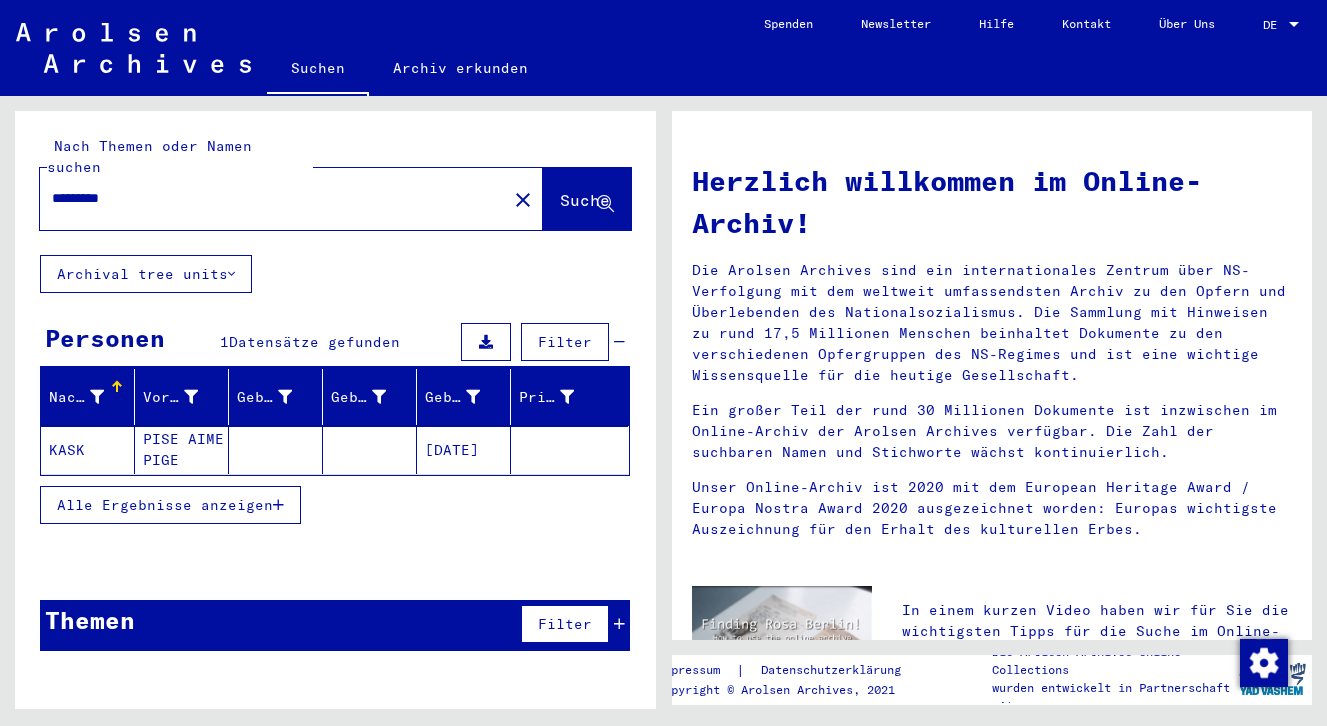 click on "*********" at bounding box center [267, 198] 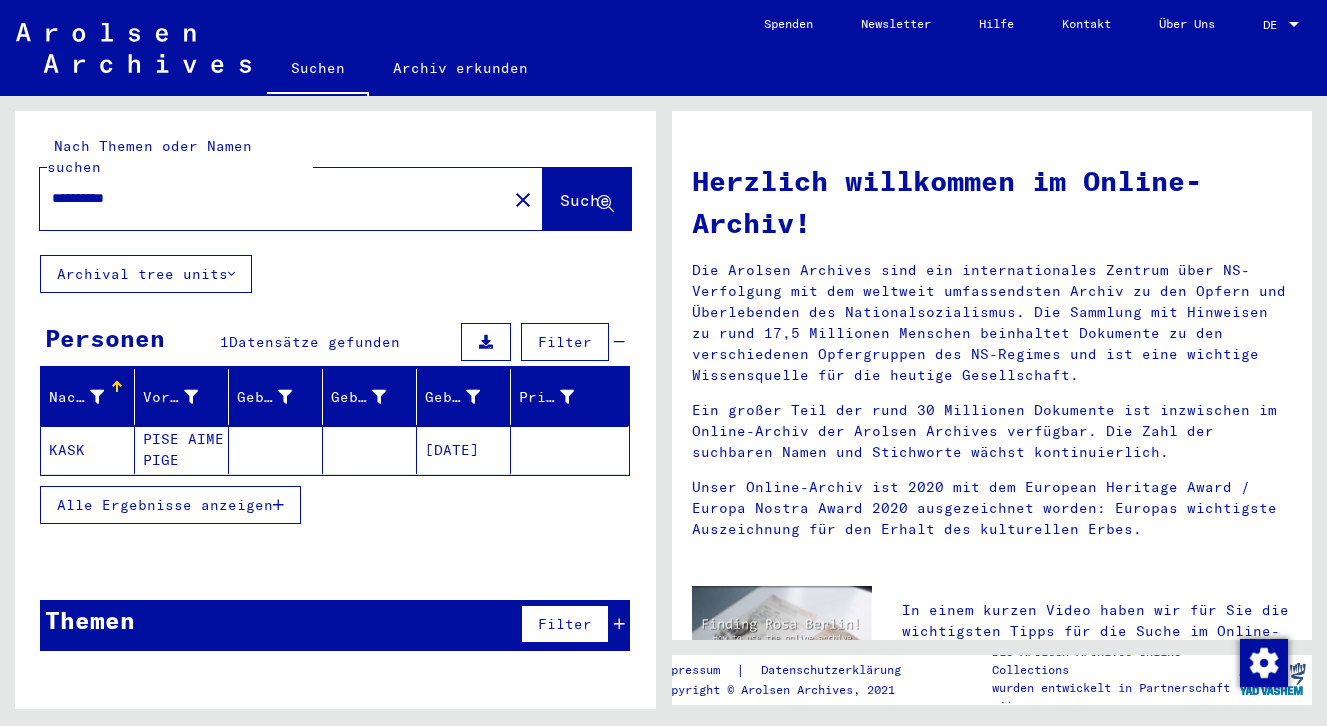 type on "**********" 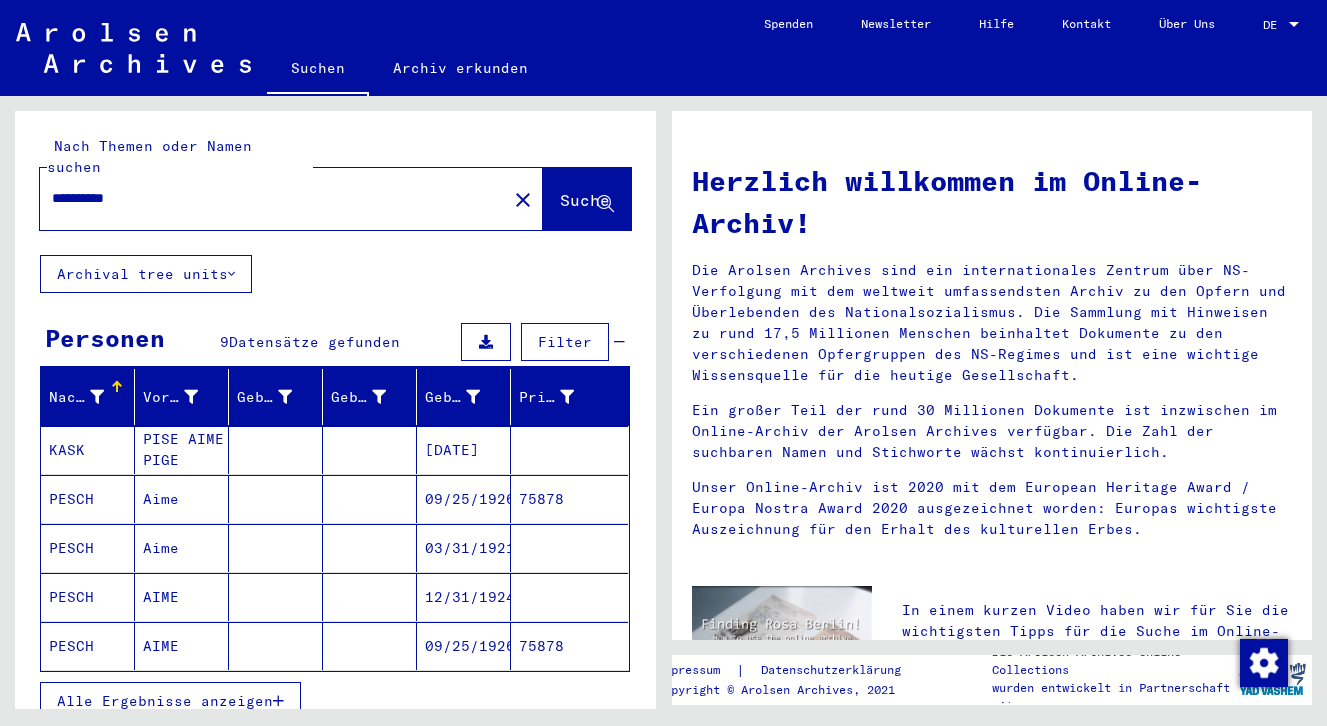 click on "PESCH" at bounding box center [88, 548] 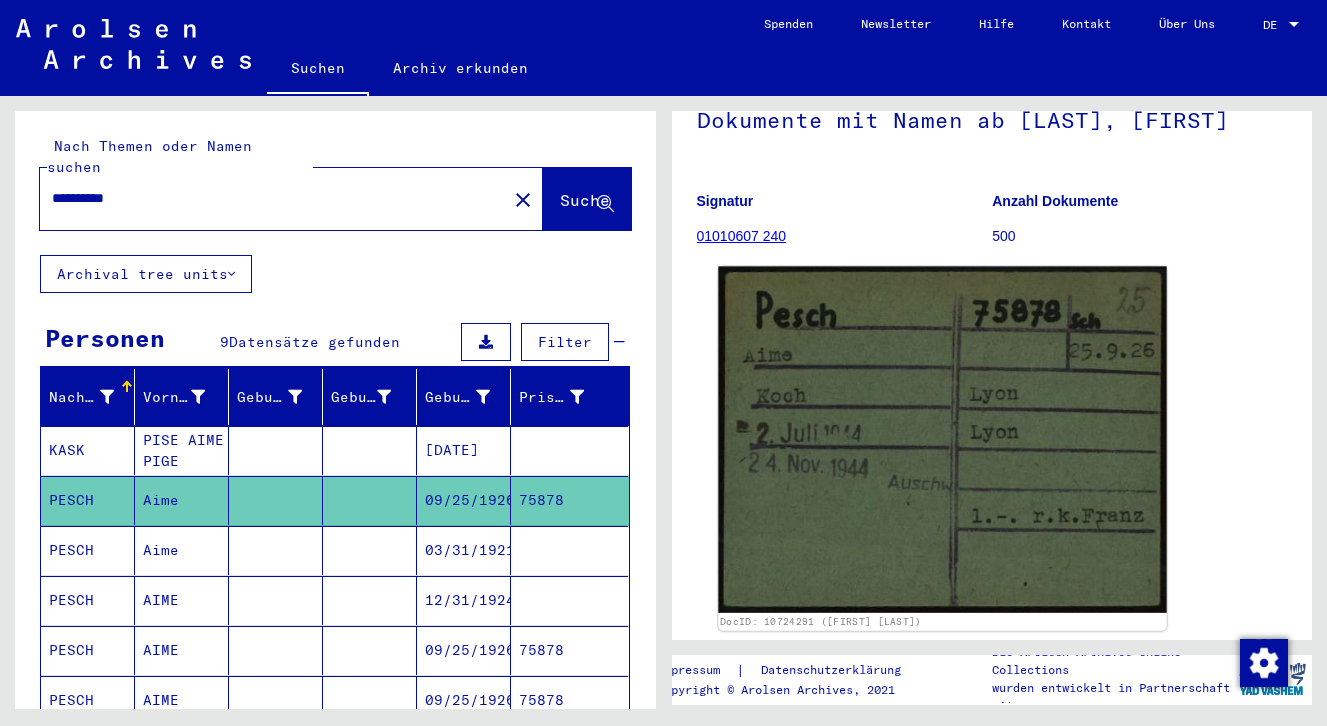 scroll, scrollTop: 133, scrollLeft: 0, axis: vertical 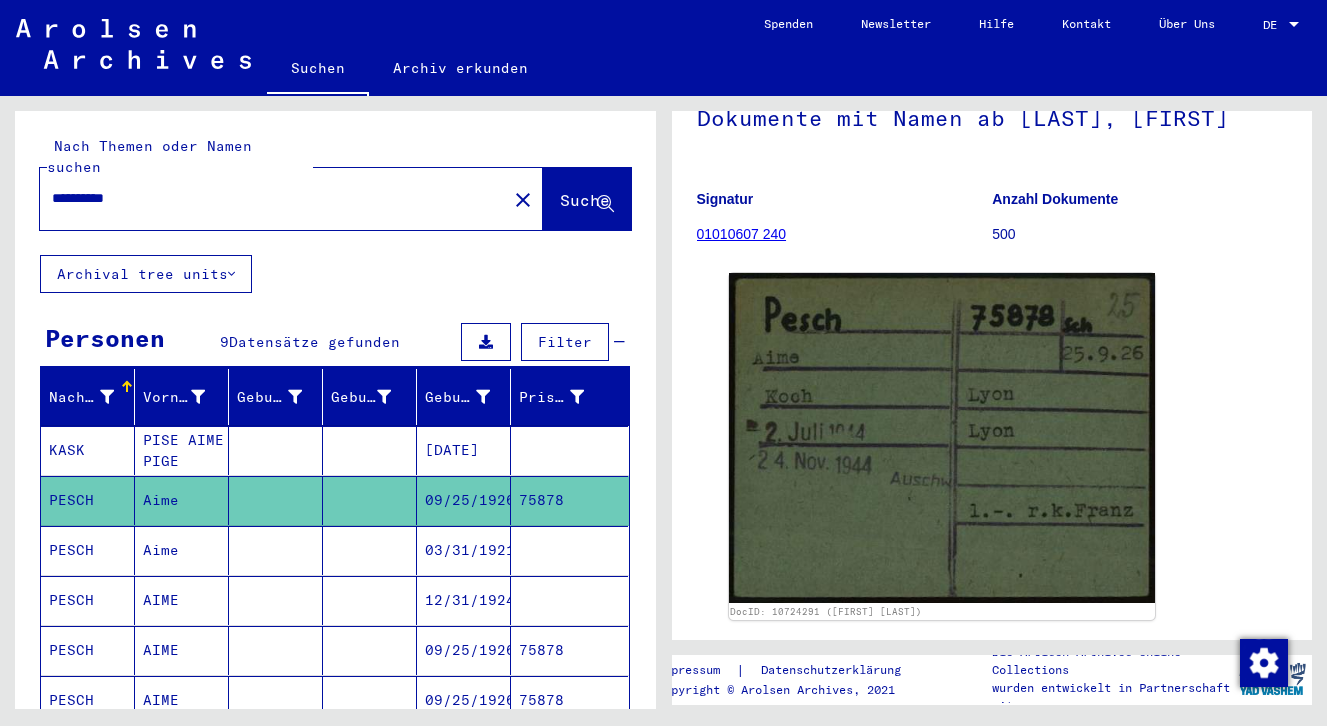 click on "PESCH" at bounding box center [88, 600] 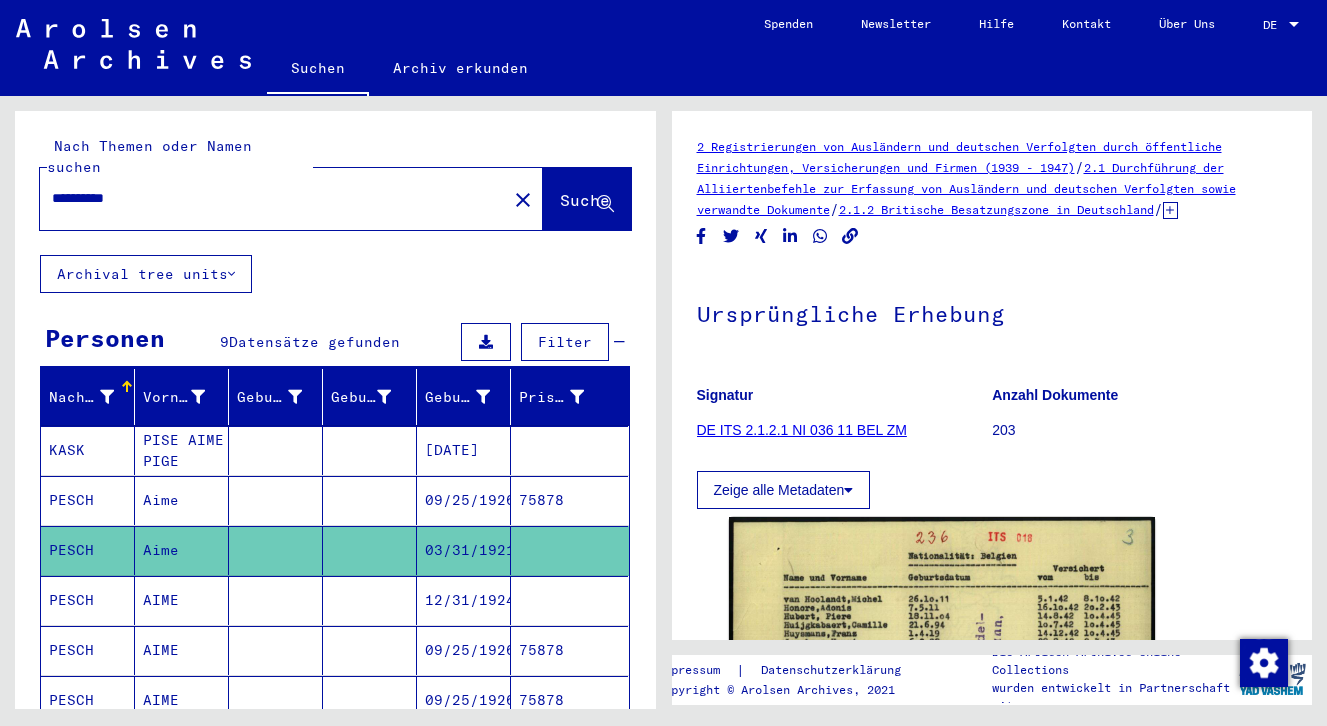 click on "PESCH" at bounding box center [88, 650] 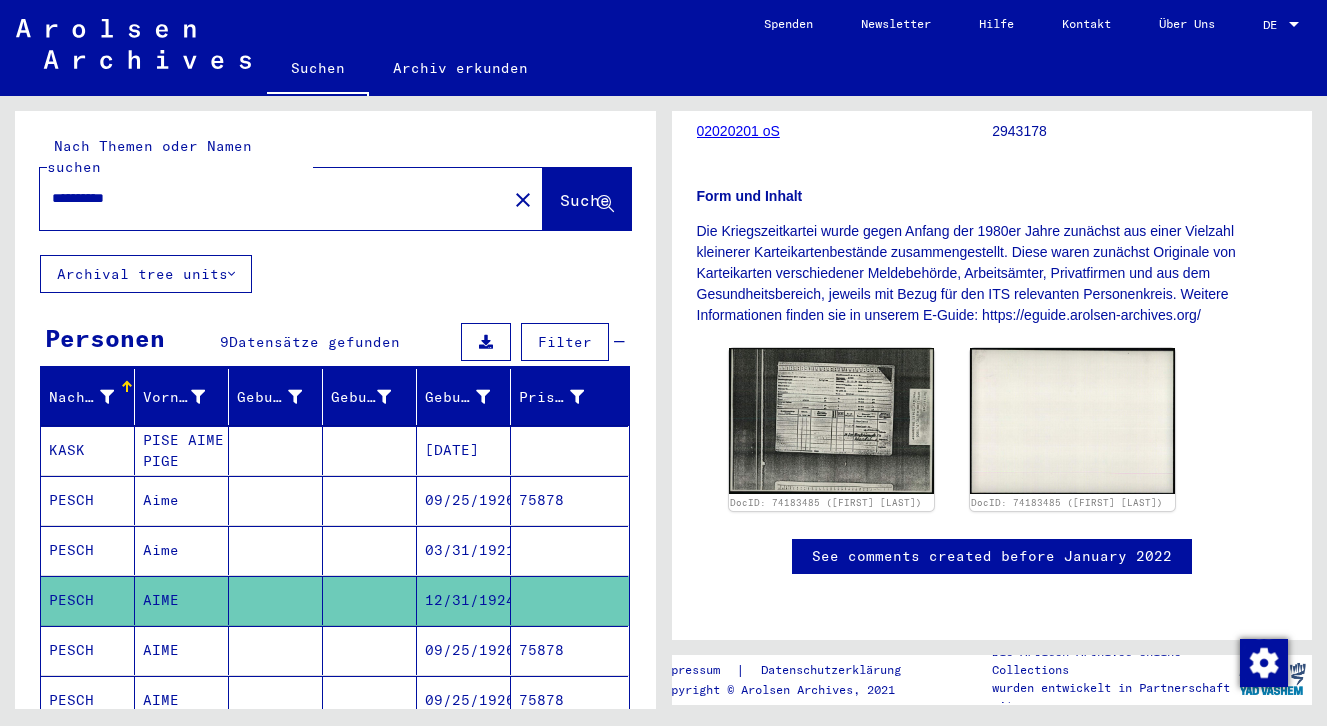 scroll, scrollTop: 389, scrollLeft: 0, axis: vertical 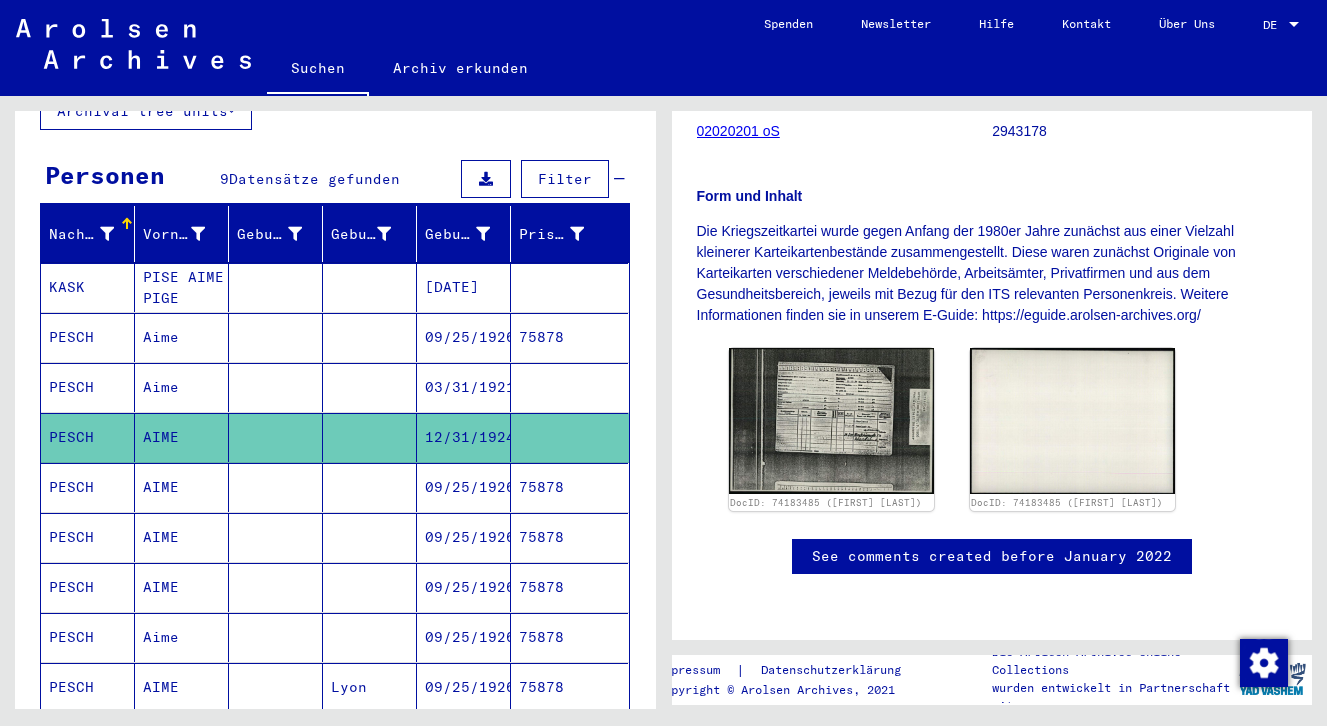 click on "PESCH" at bounding box center (88, 537) 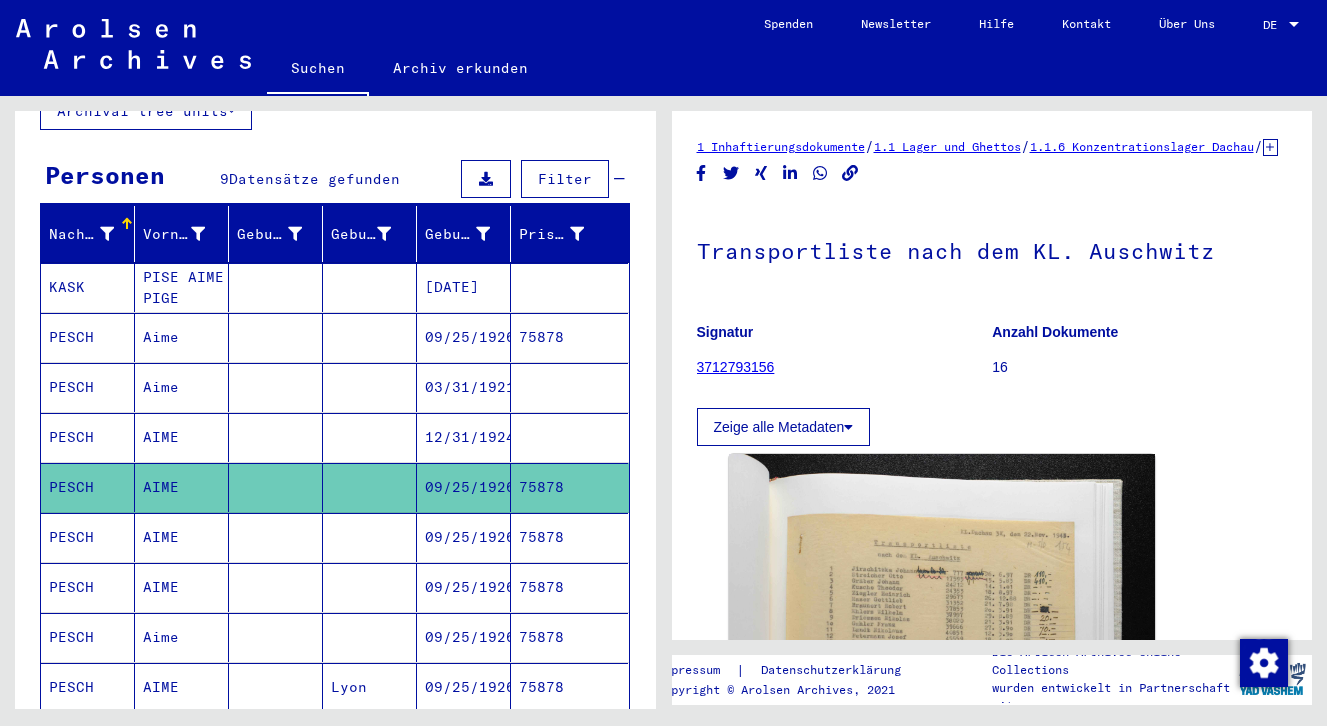 click on "PESCH" at bounding box center [88, 587] 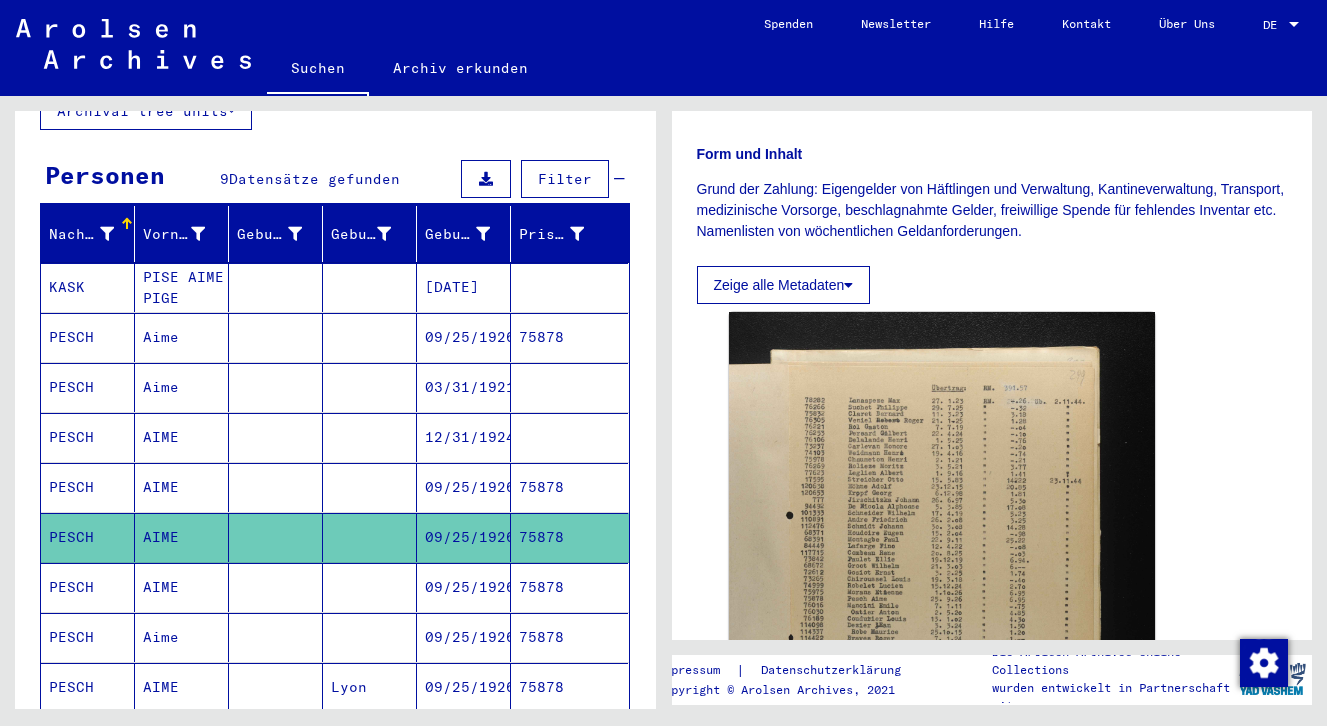 scroll, scrollTop: 280, scrollLeft: 0, axis: vertical 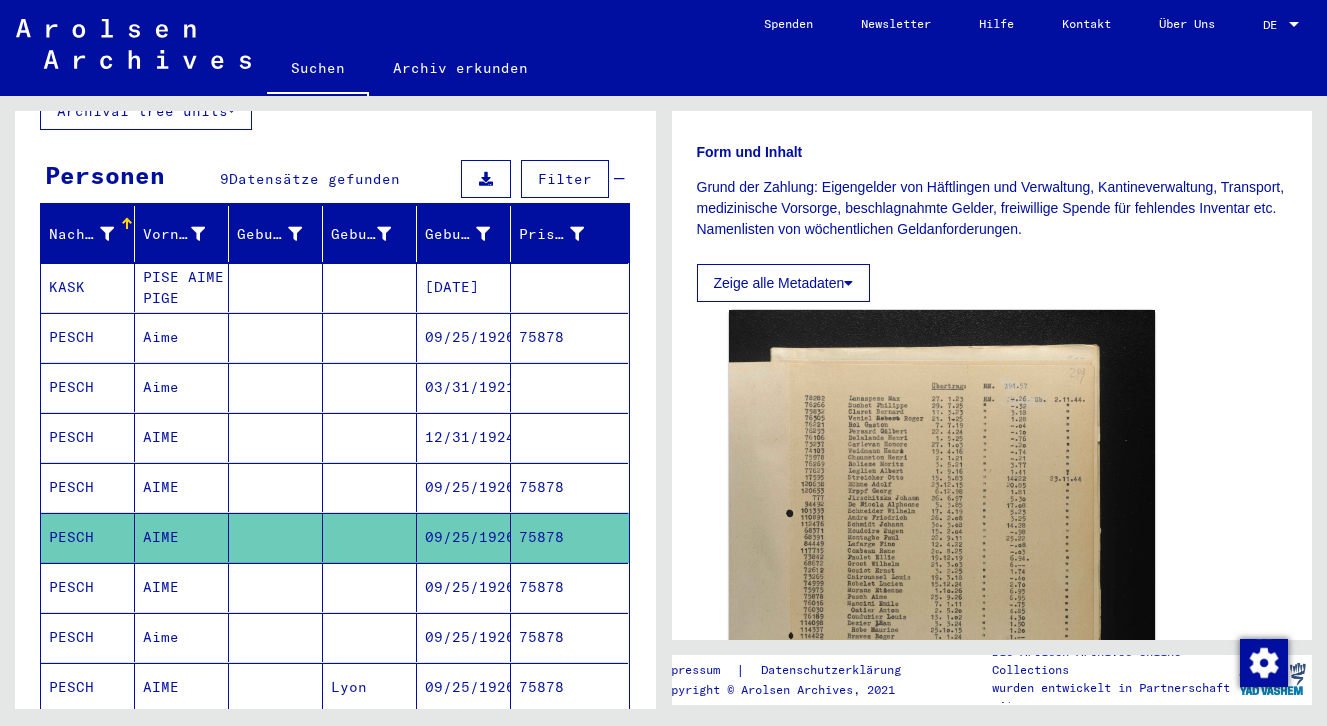 click on "PESCH" at bounding box center [88, 637] 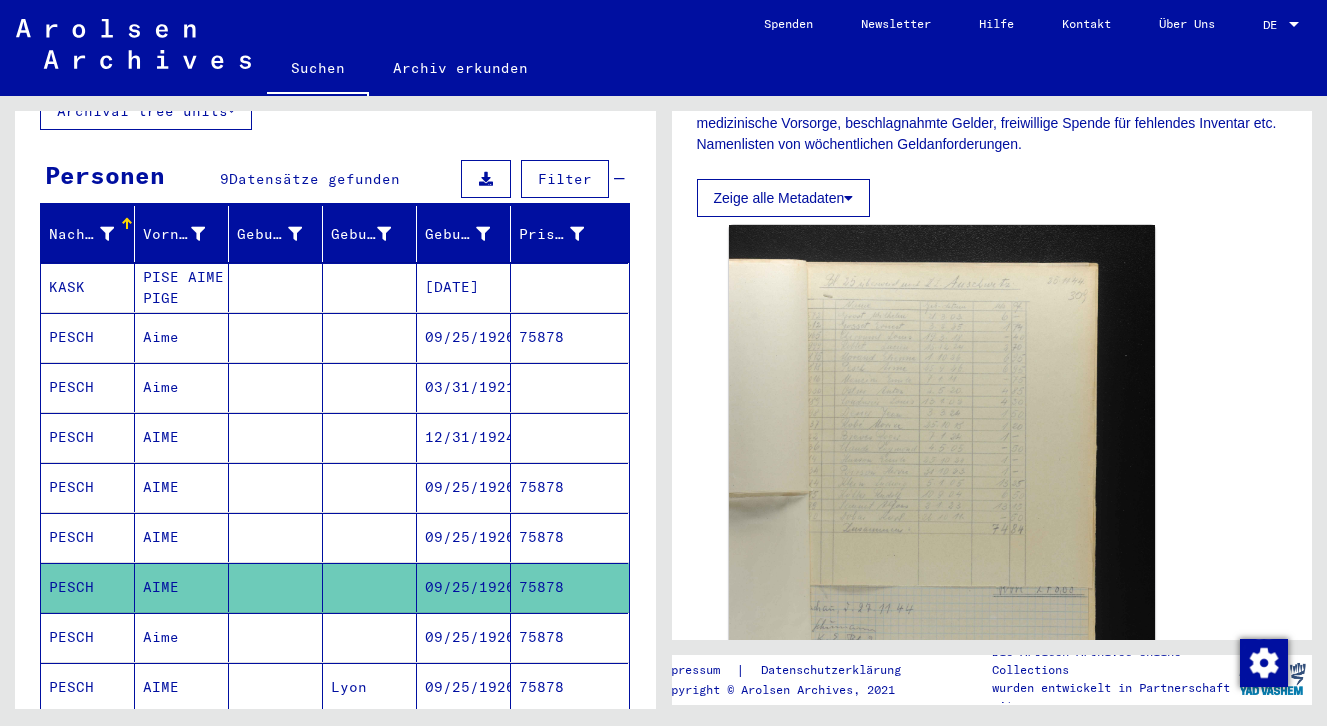 scroll, scrollTop: 389, scrollLeft: 0, axis: vertical 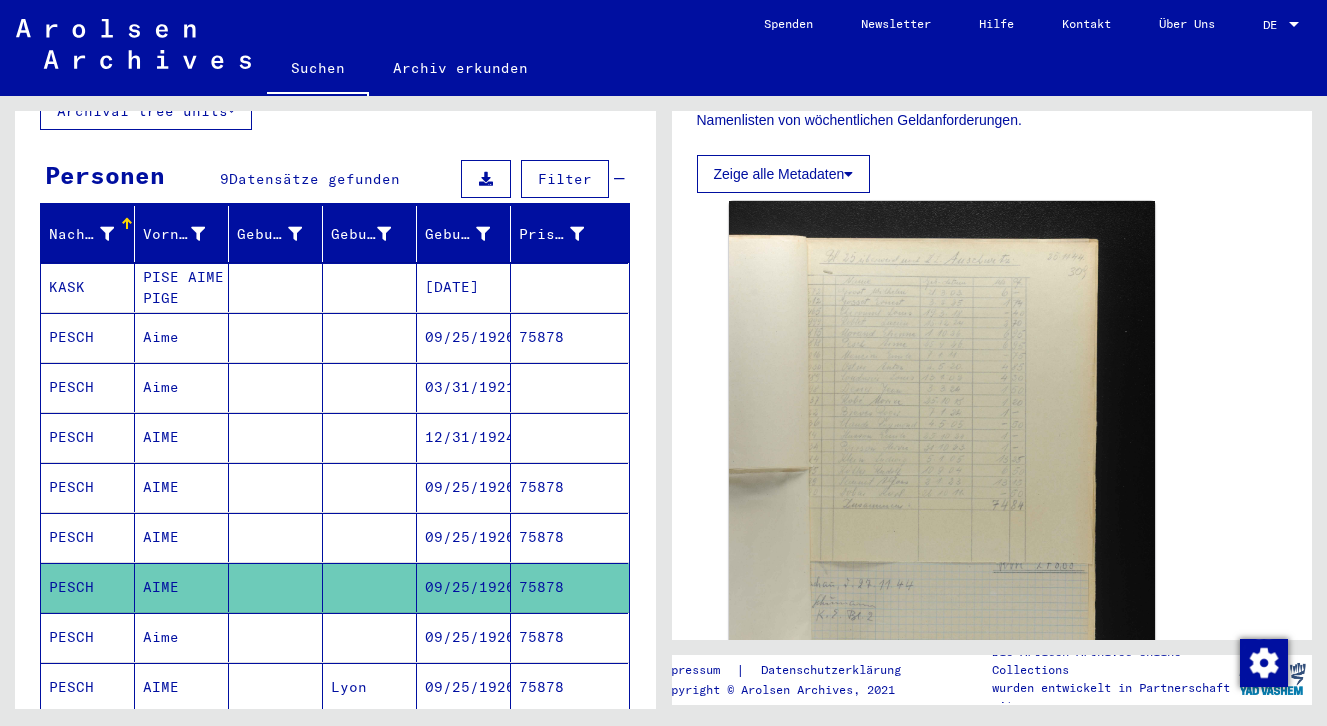 click 